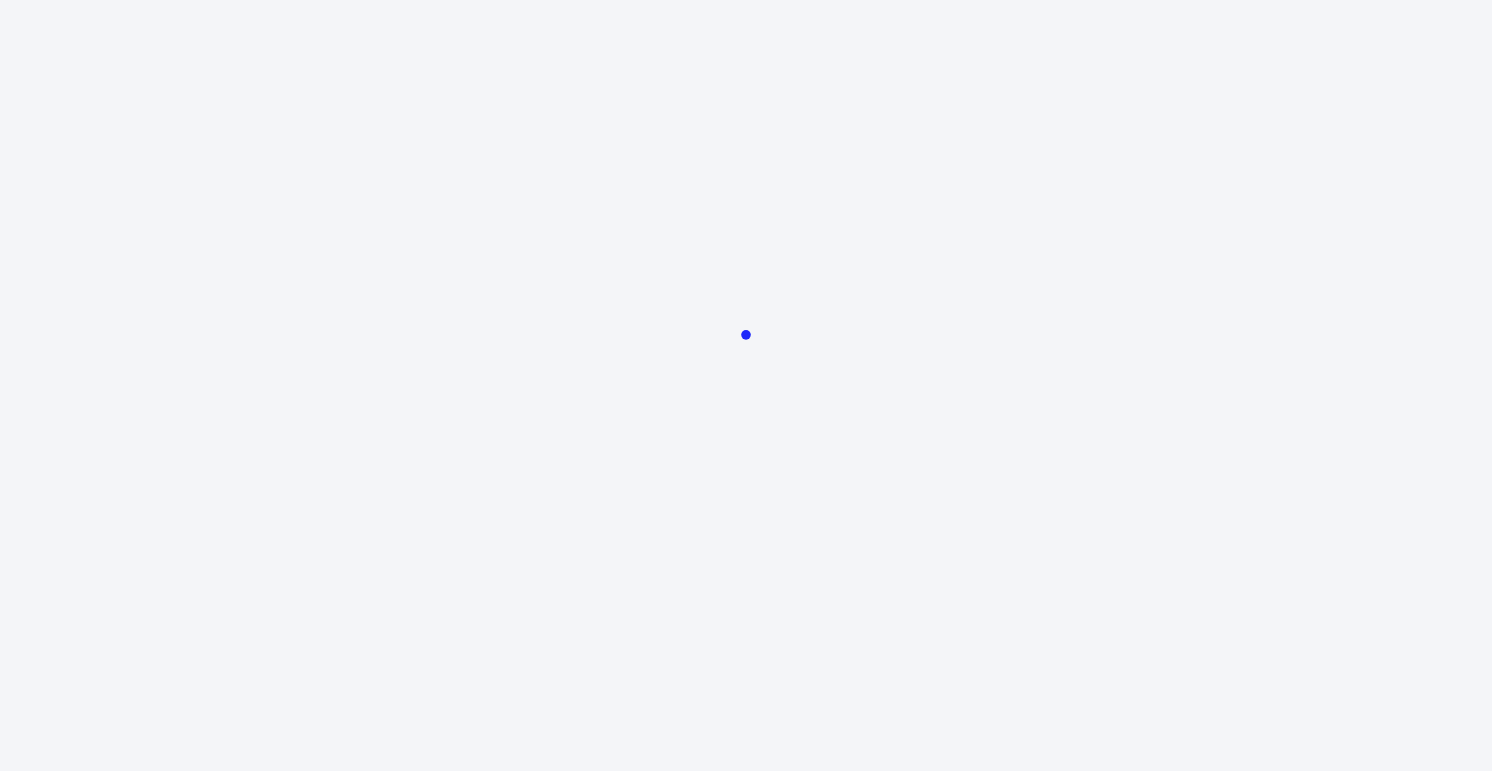 scroll, scrollTop: 0, scrollLeft: 0, axis: both 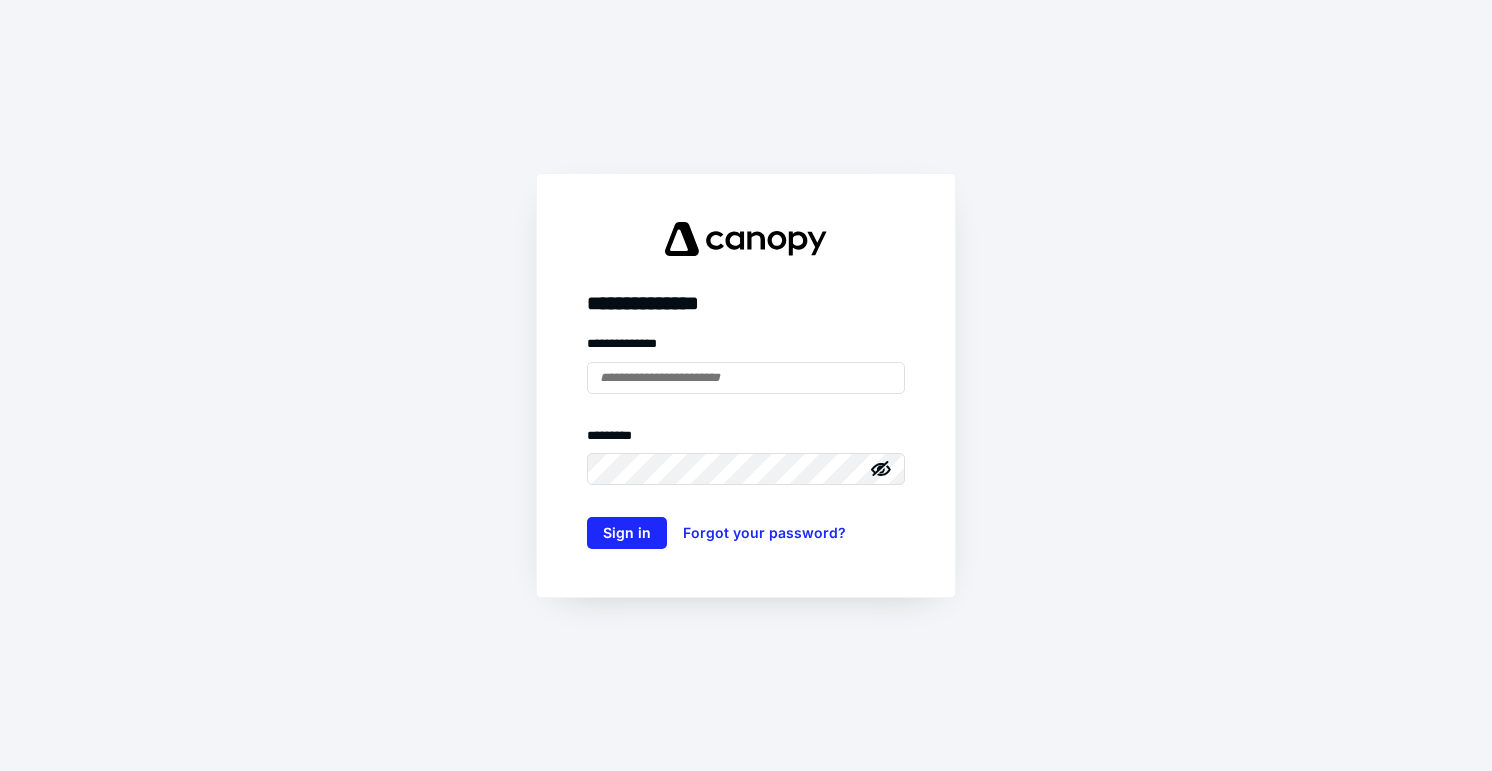 type on "**********" 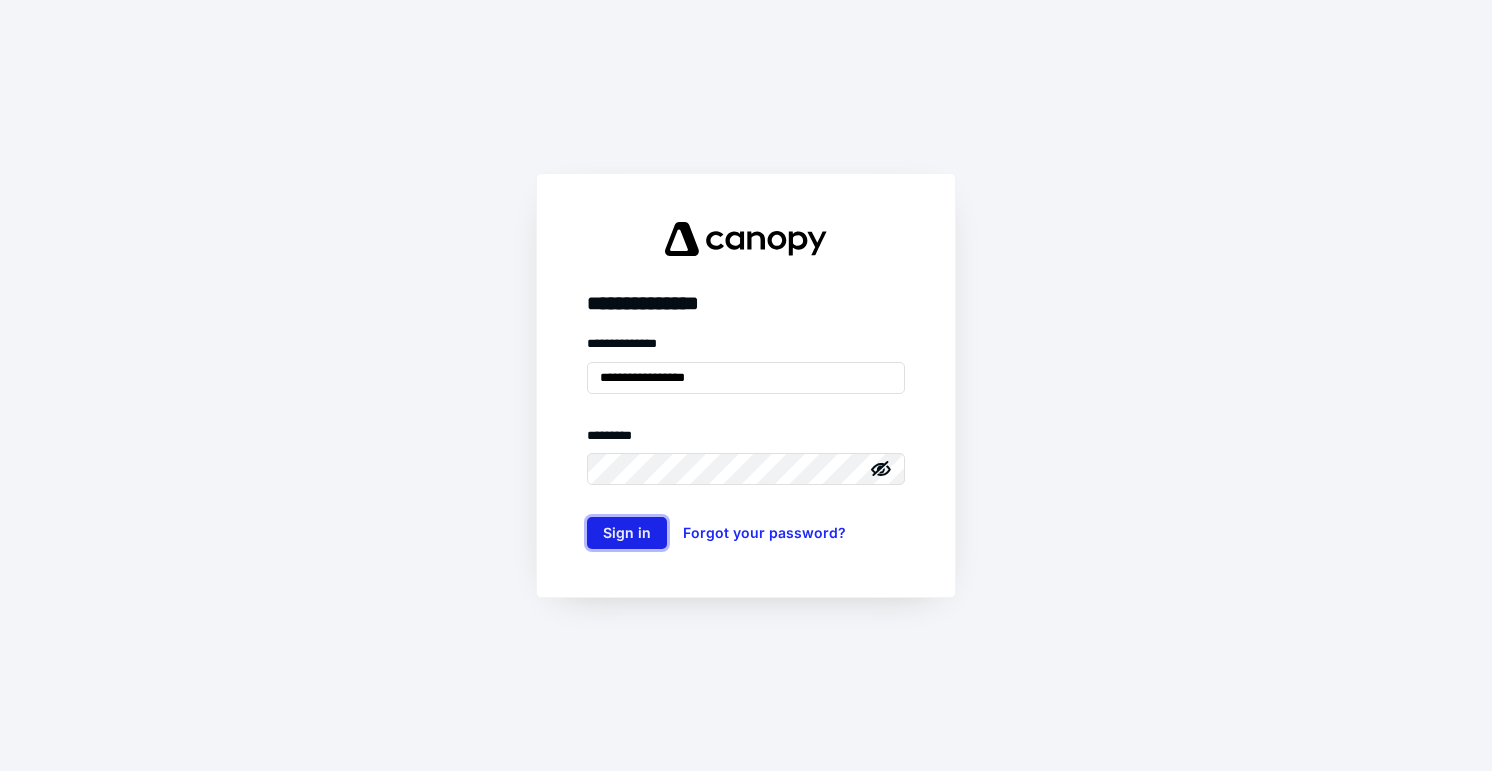 click on "Sign in" at bounding box center [627, 533] 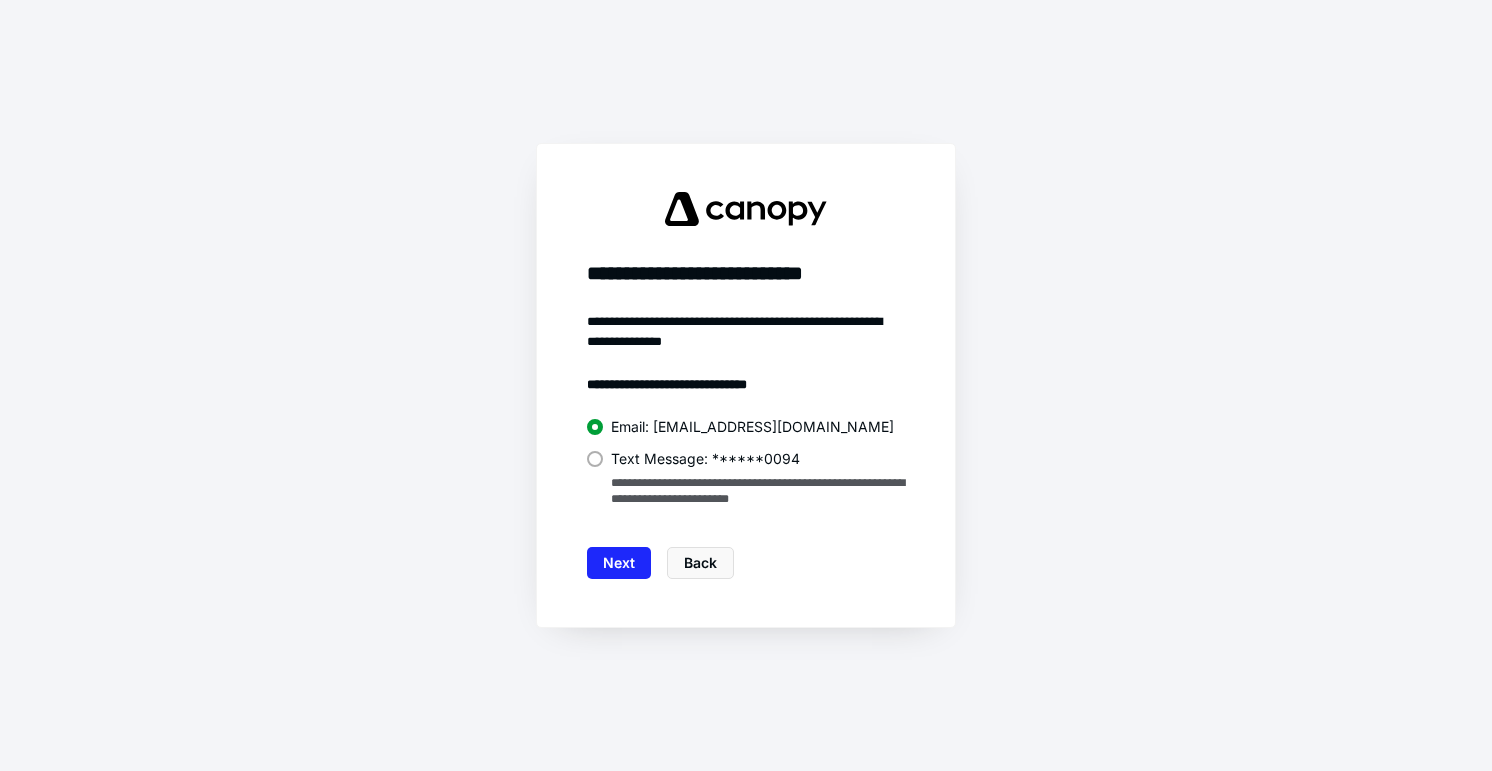 click on "Next" at bounding box center (619, 563) 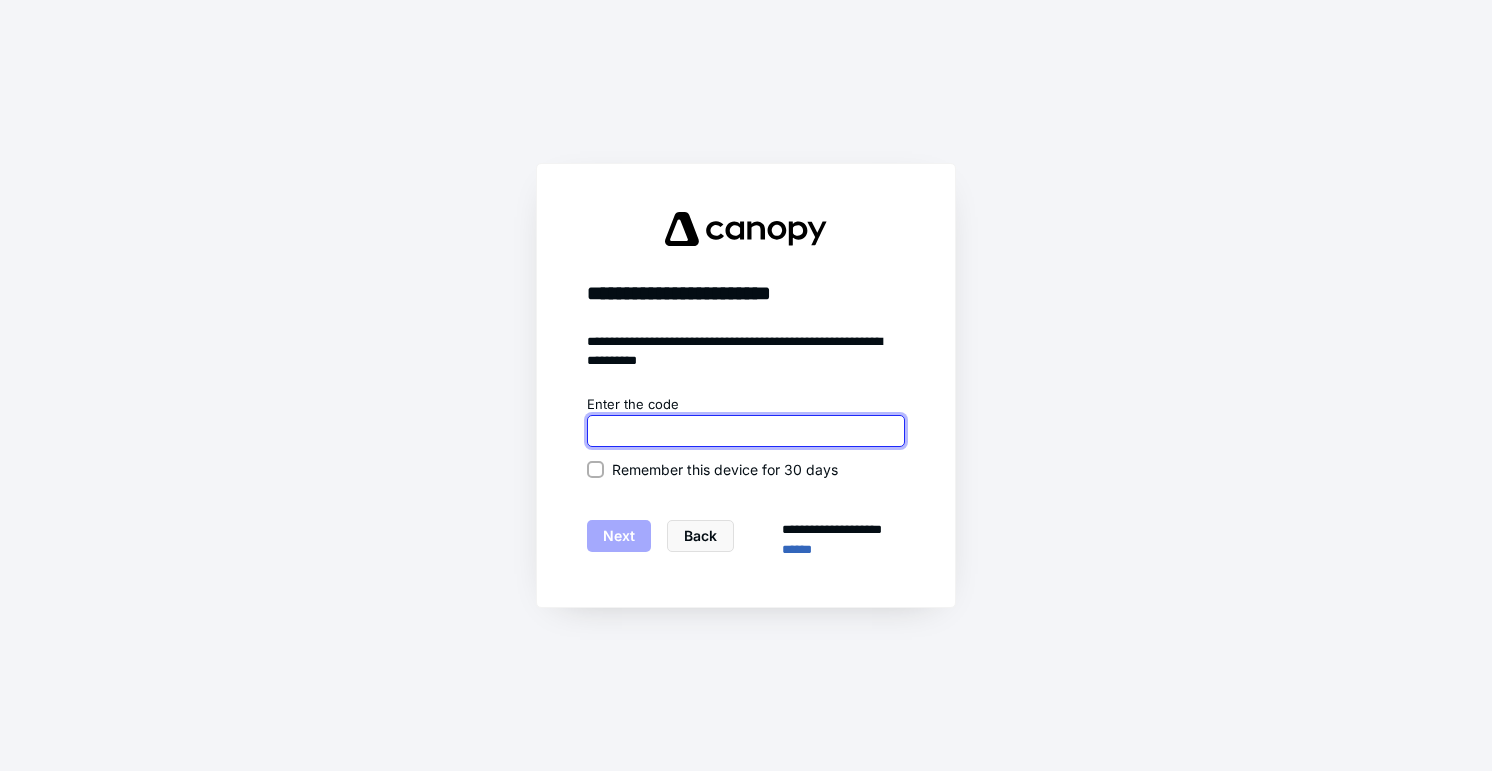 click at bounding box center [746, 431] 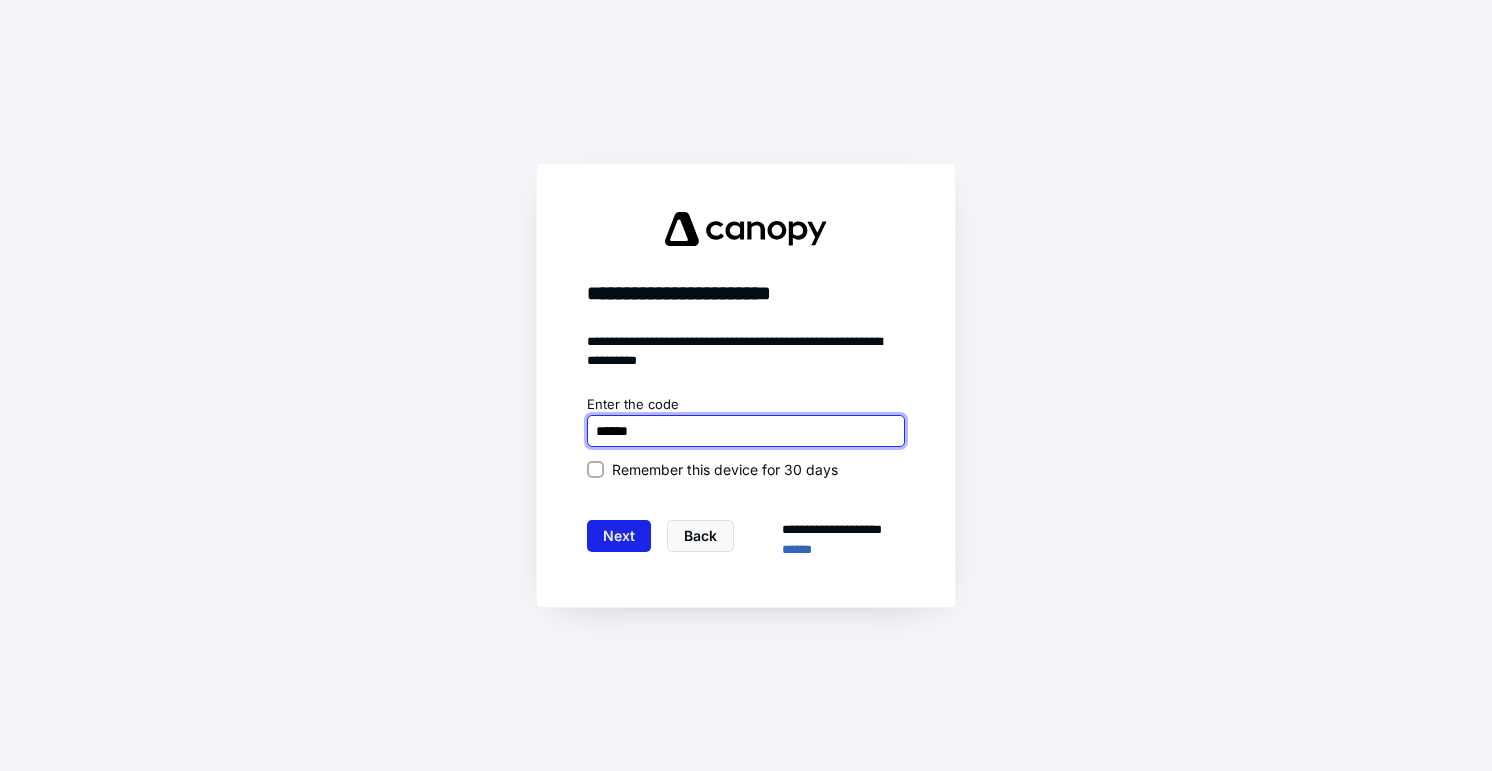 type on "******" 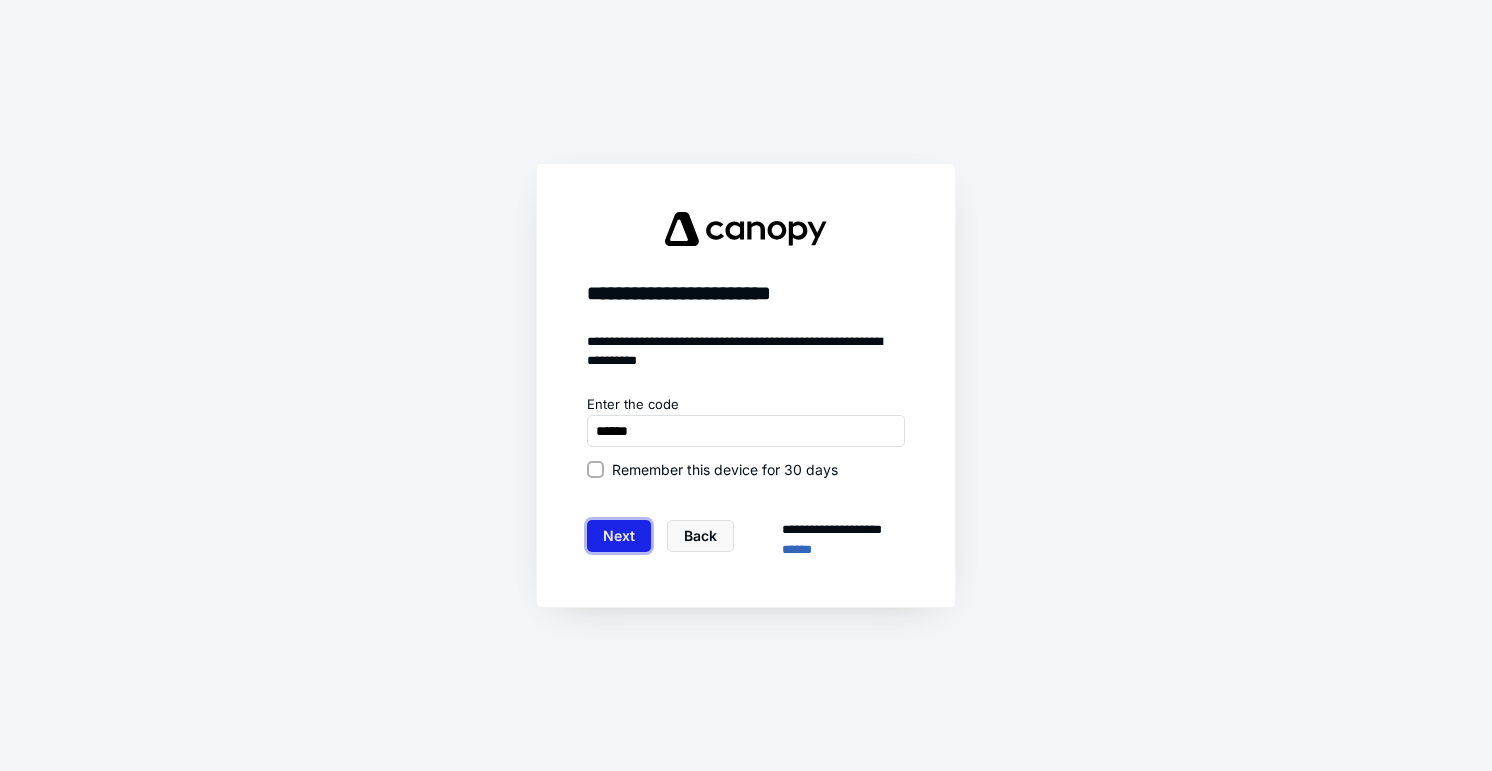 click on "Next" at bounding box center (619, 536) 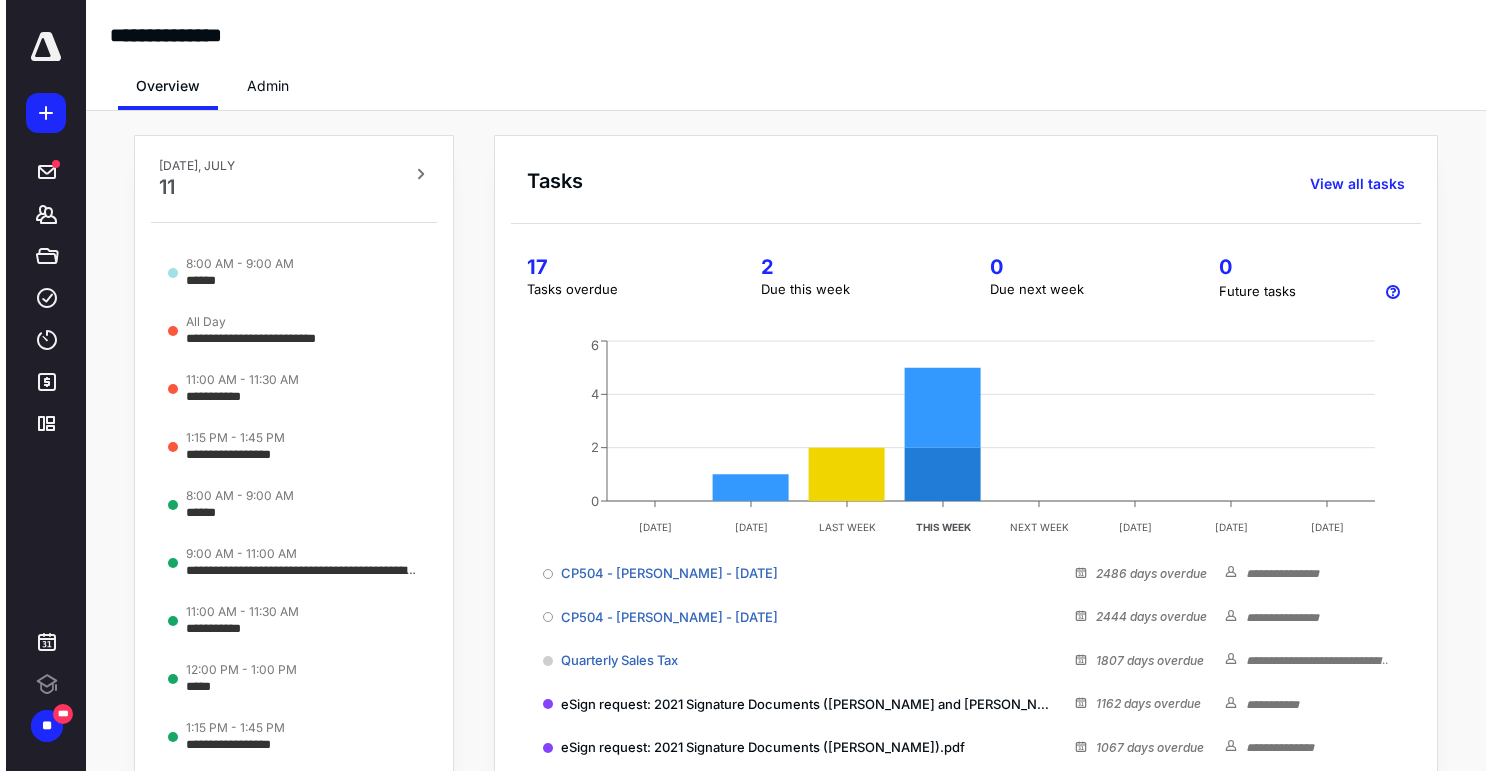 scroll, scrollTop: 0, scrollLeft: 0, axis: both 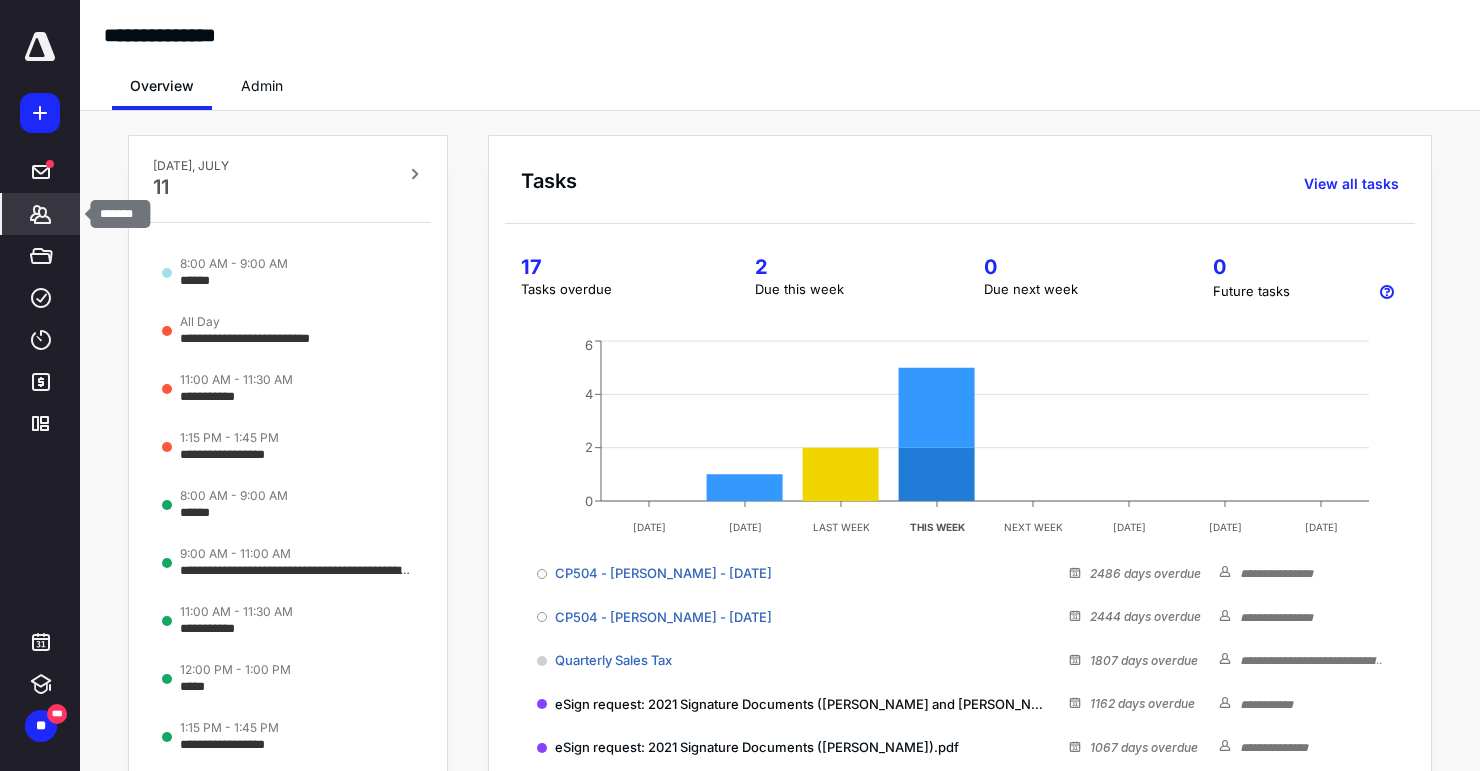 click 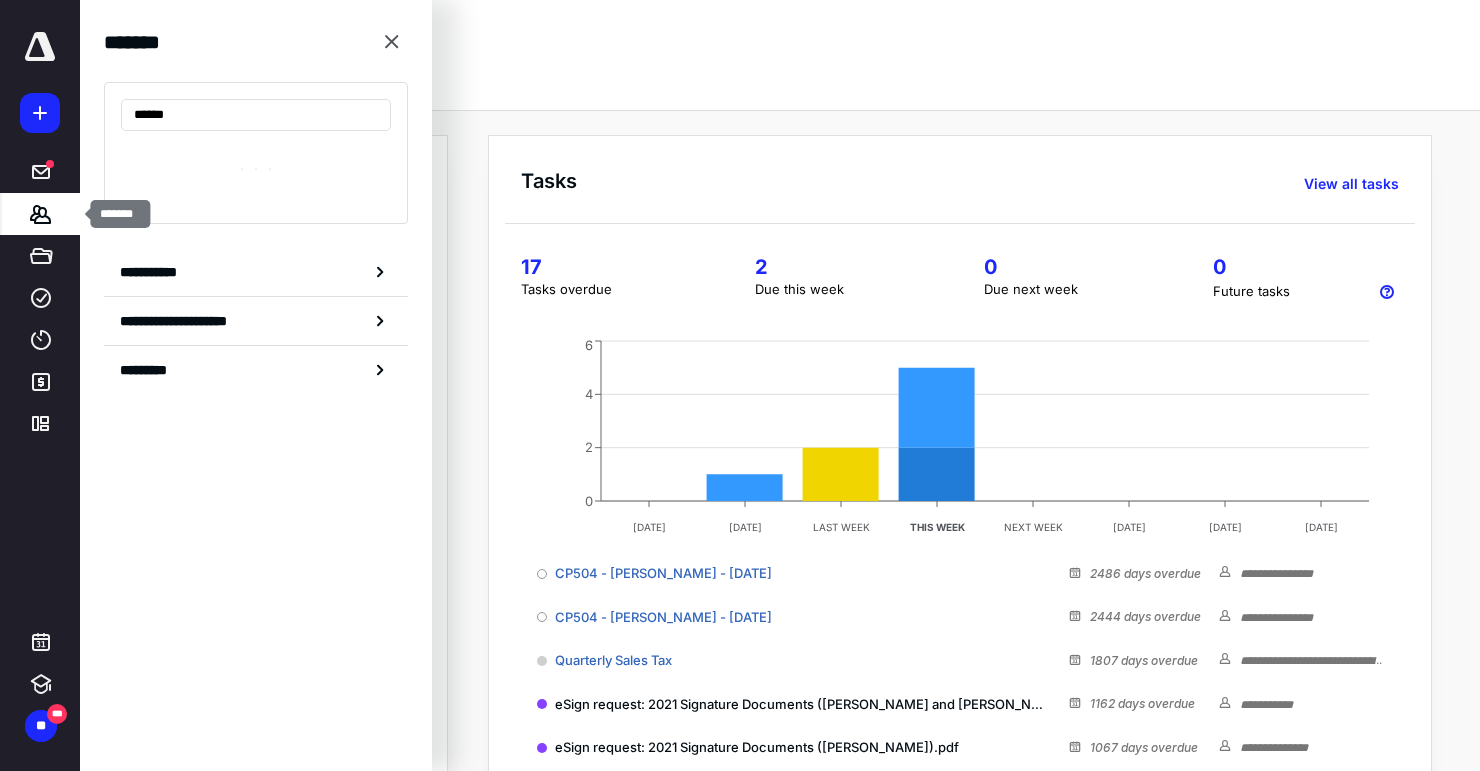 type on "******" 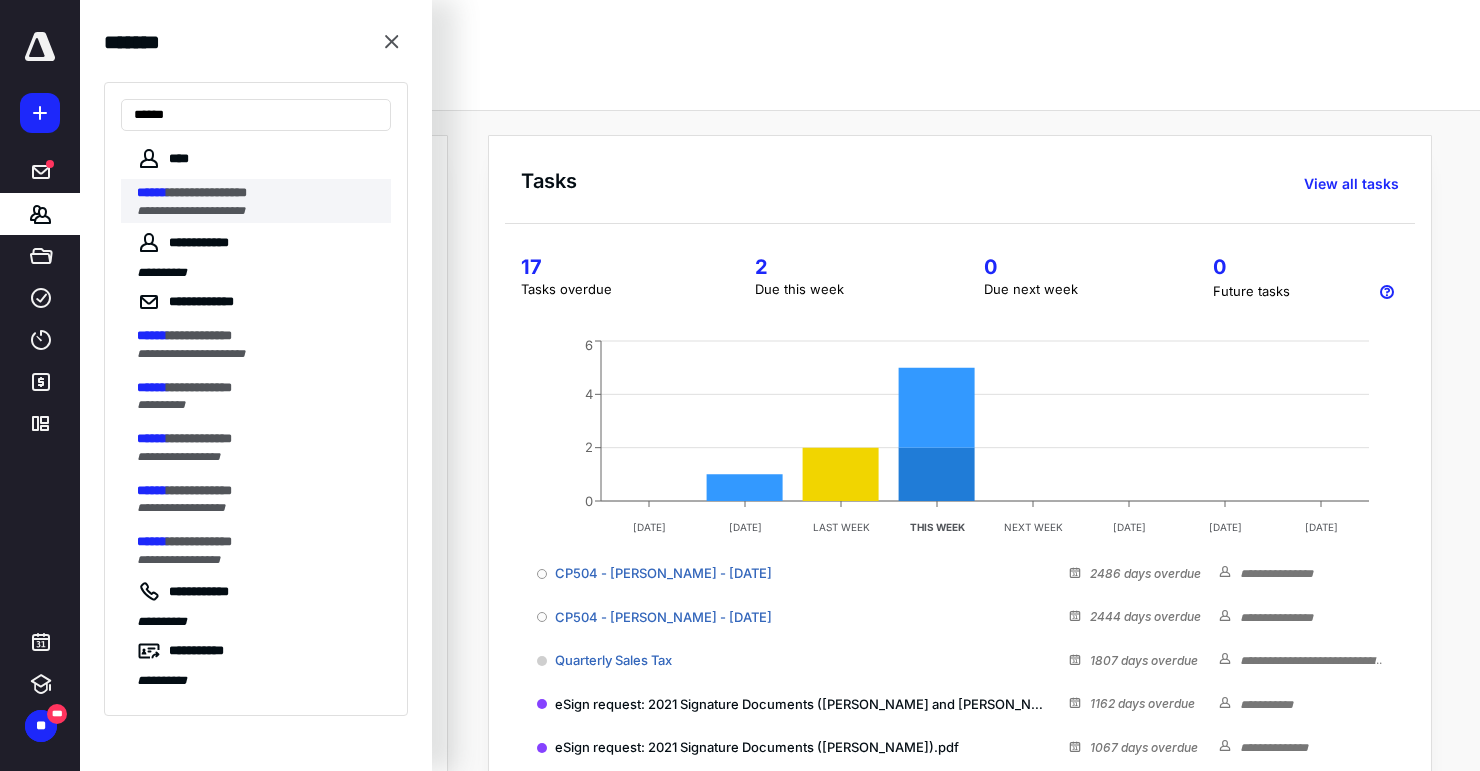 click on "**********" at bounding box center [191, 211] 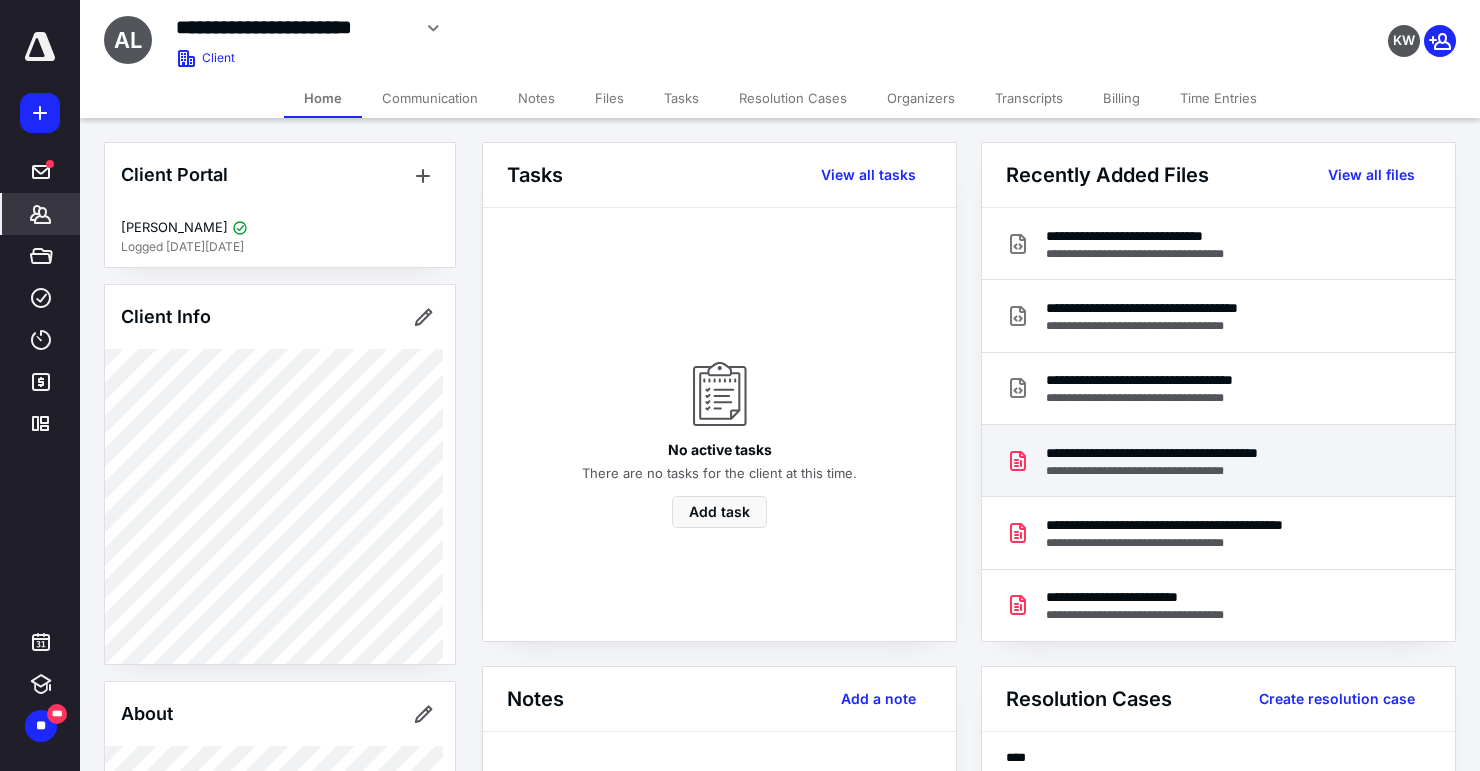 click on "**********" at bounding box center [1209, 453] 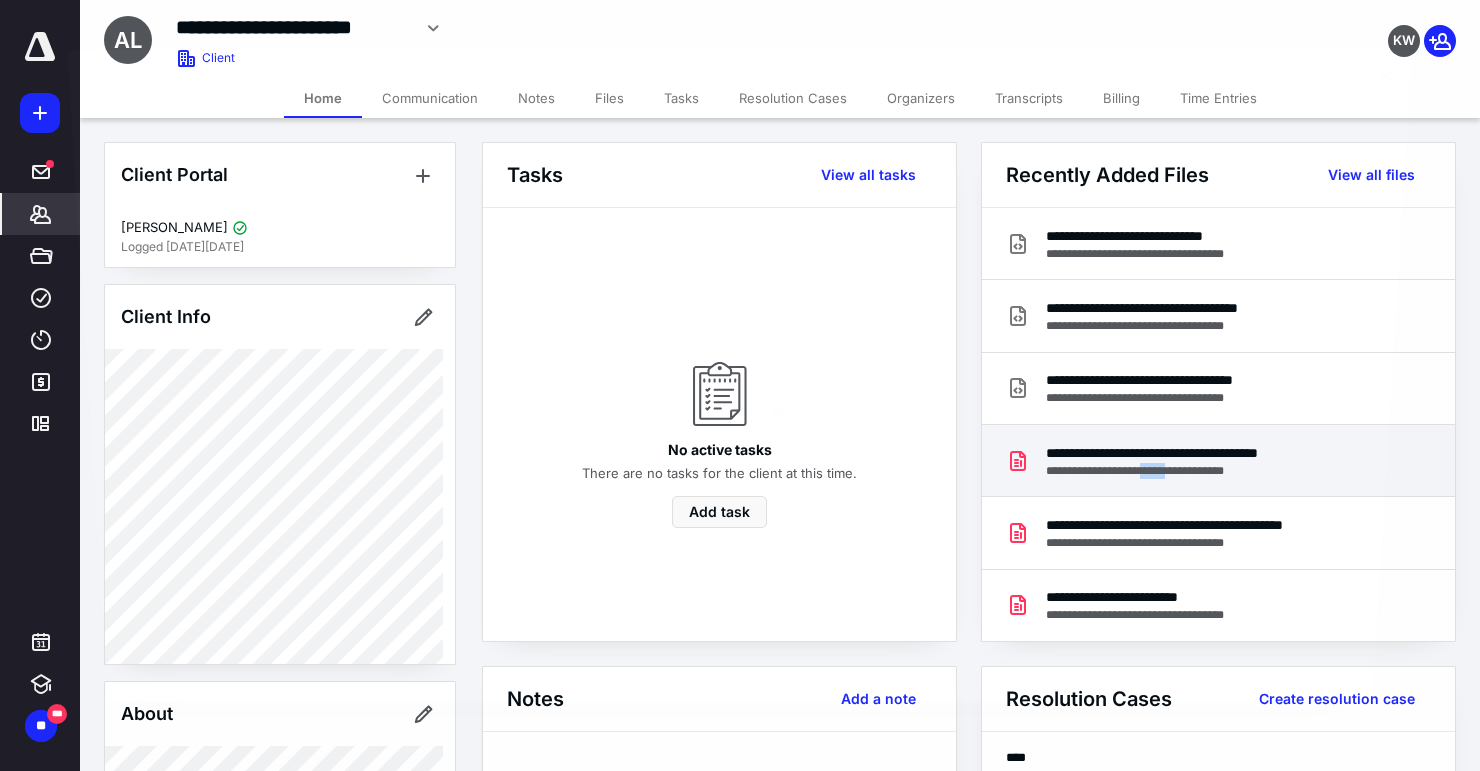 click on "**********" at bounding box center (740, 824) 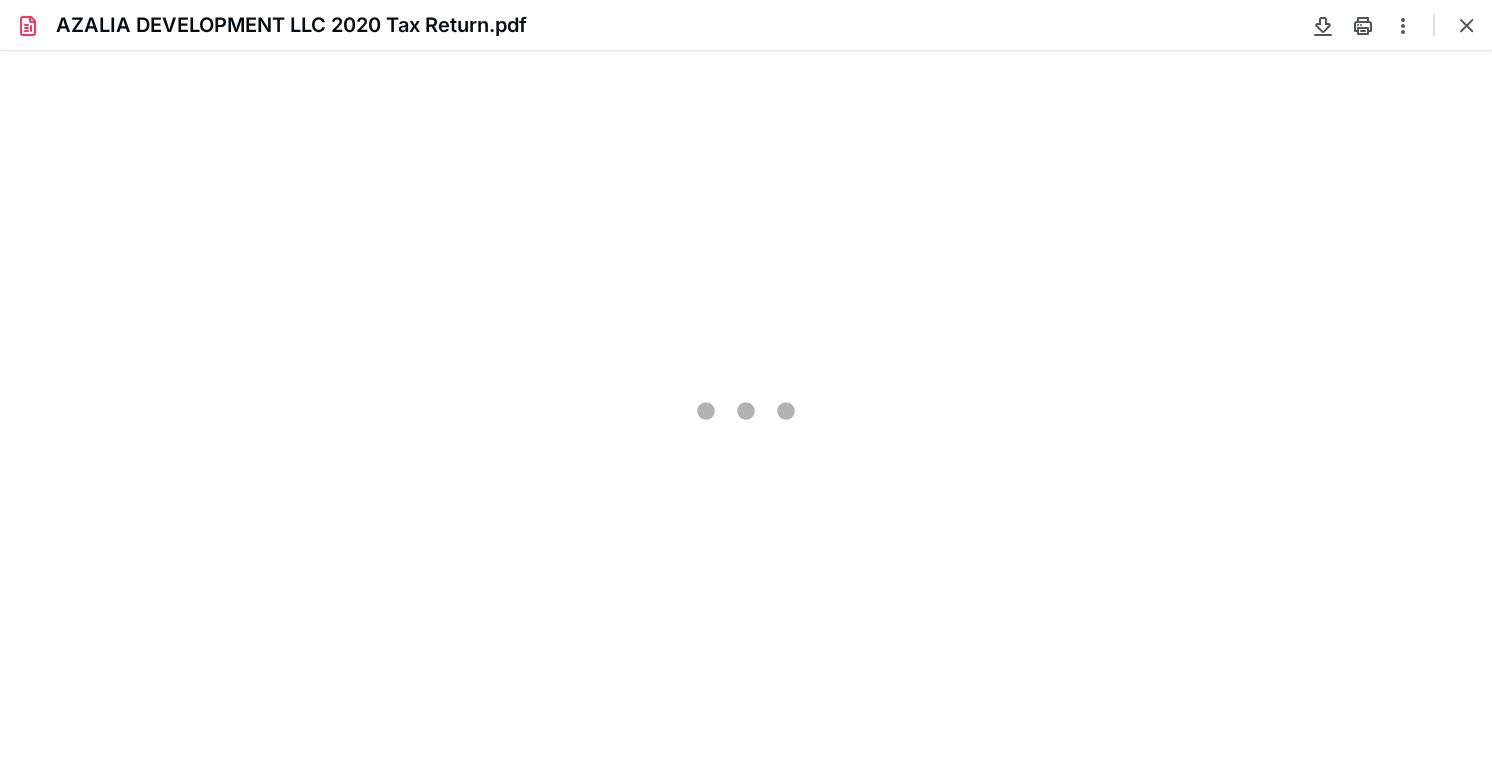 scroll, scrollTop: 0, scrollLeft: 0, axis: both 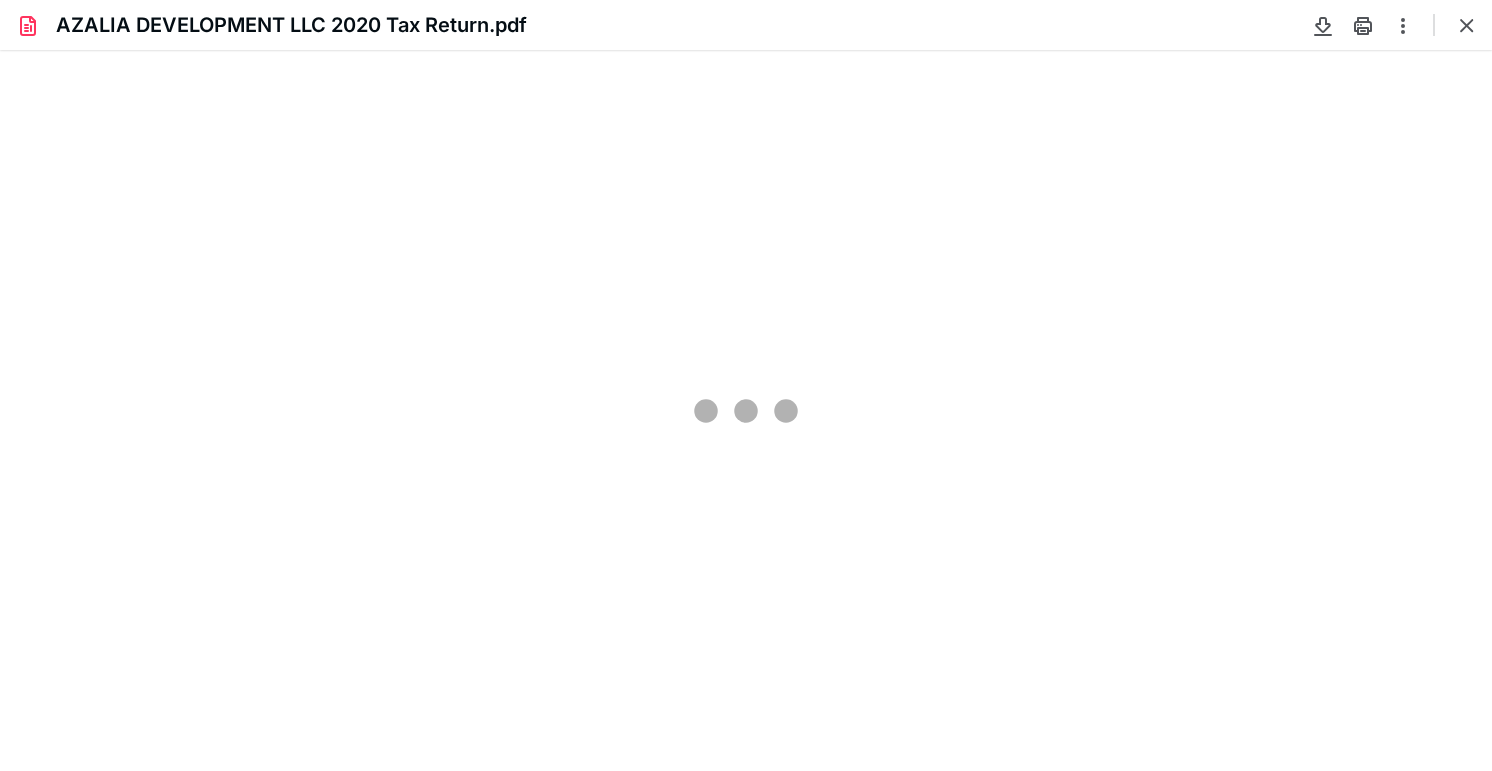 type on "86" 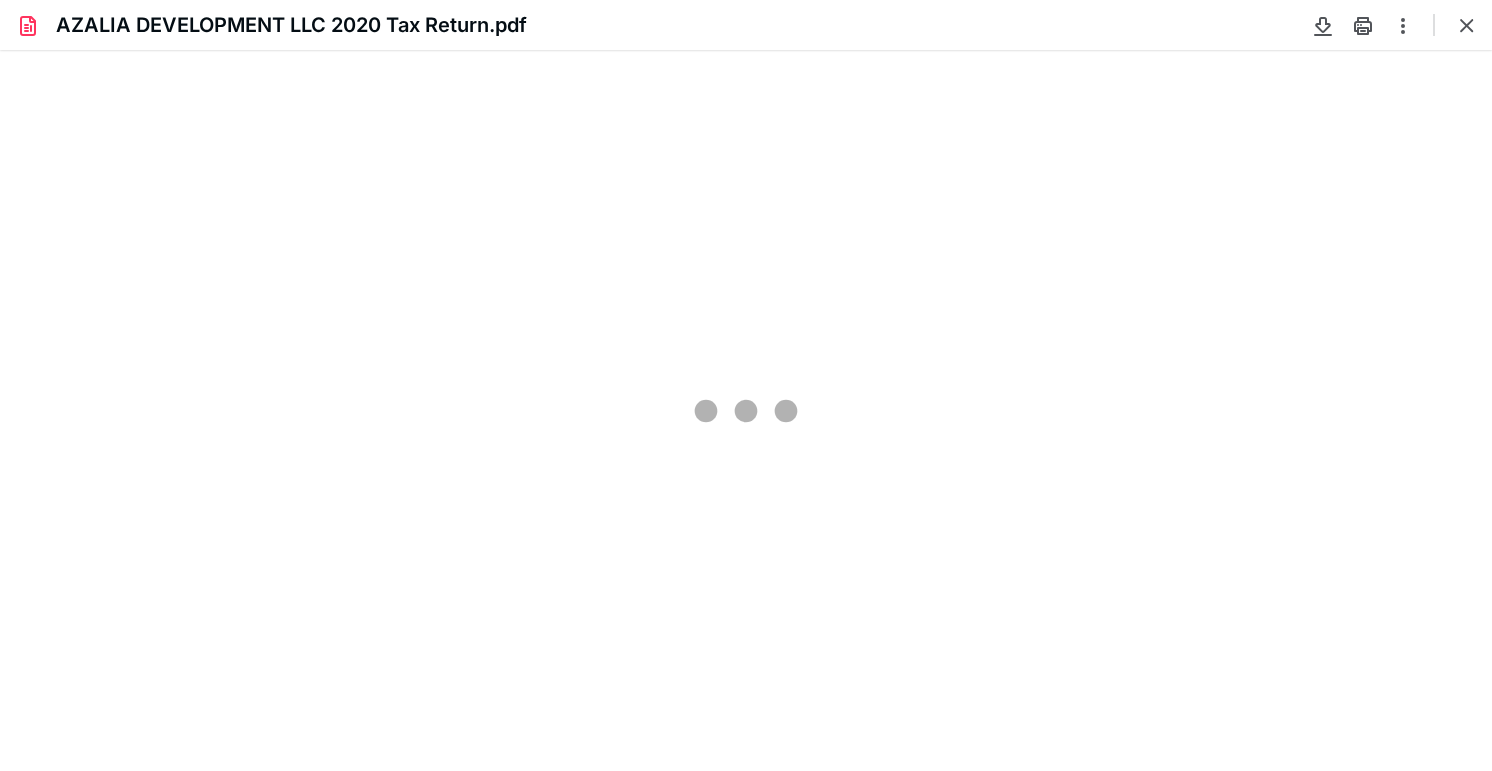 scroll, scrollTop: 39, scrollLeft: 0, axis: vertical 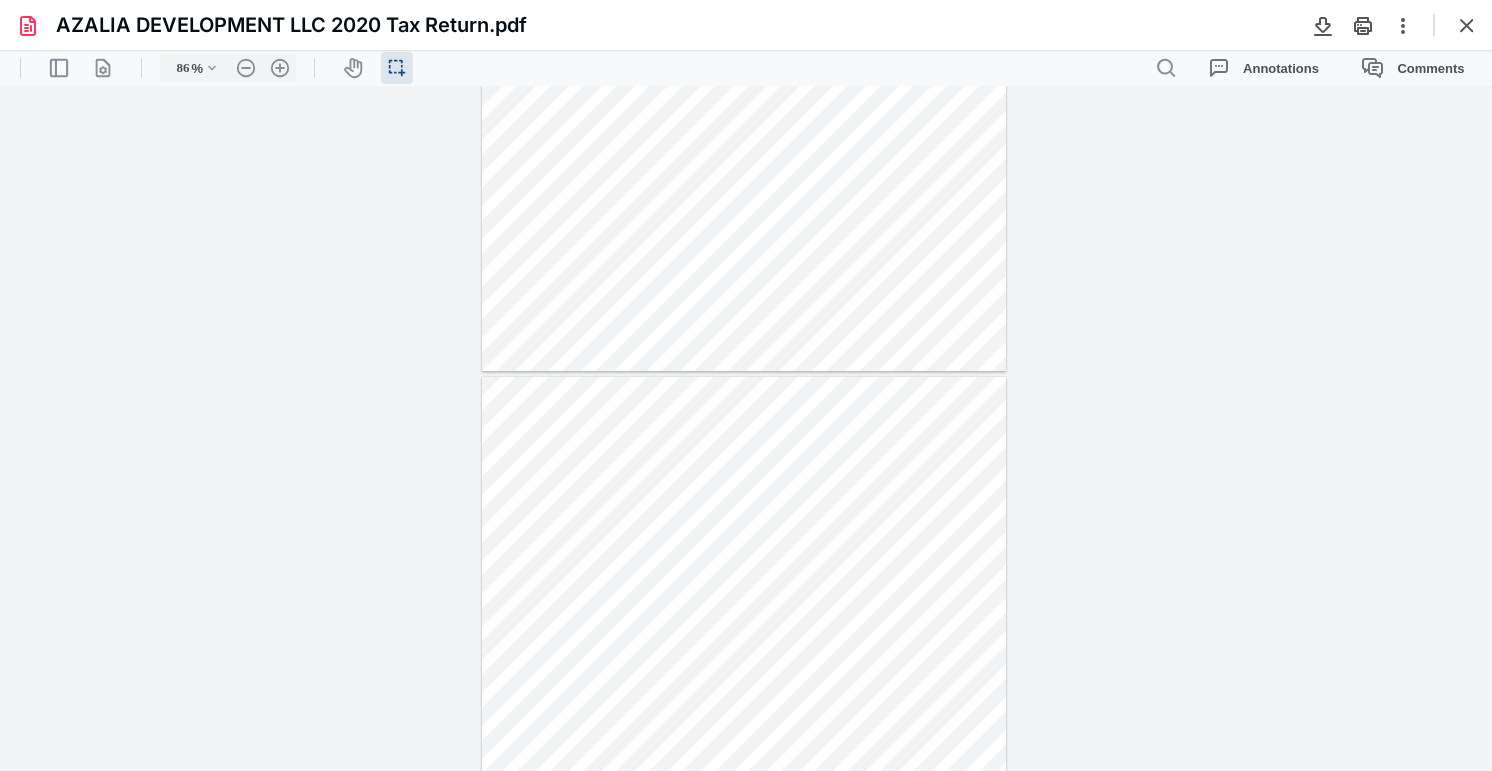 type on "*" 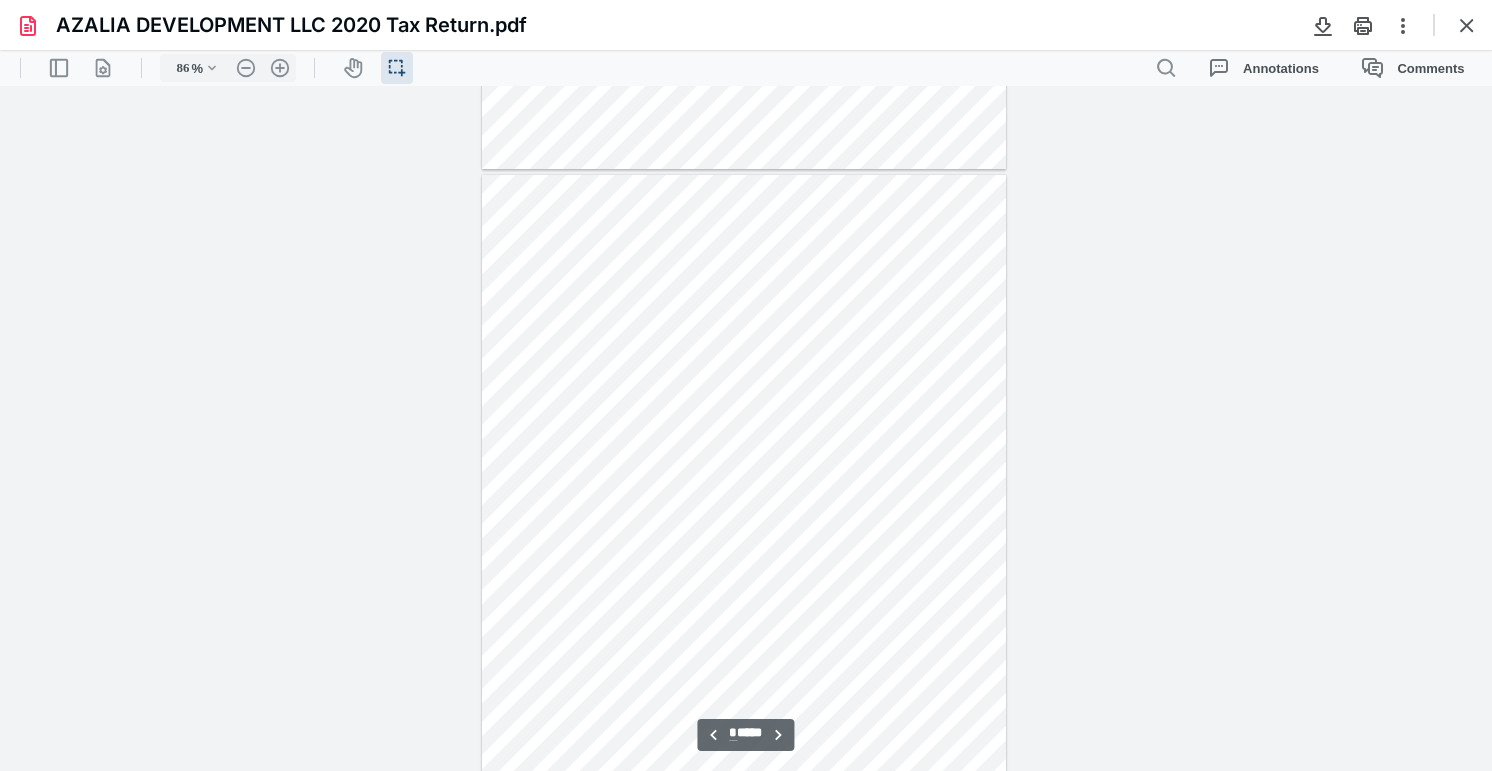 scroll, scrollTop: 519, scrollLeft: 0, axis: vertical 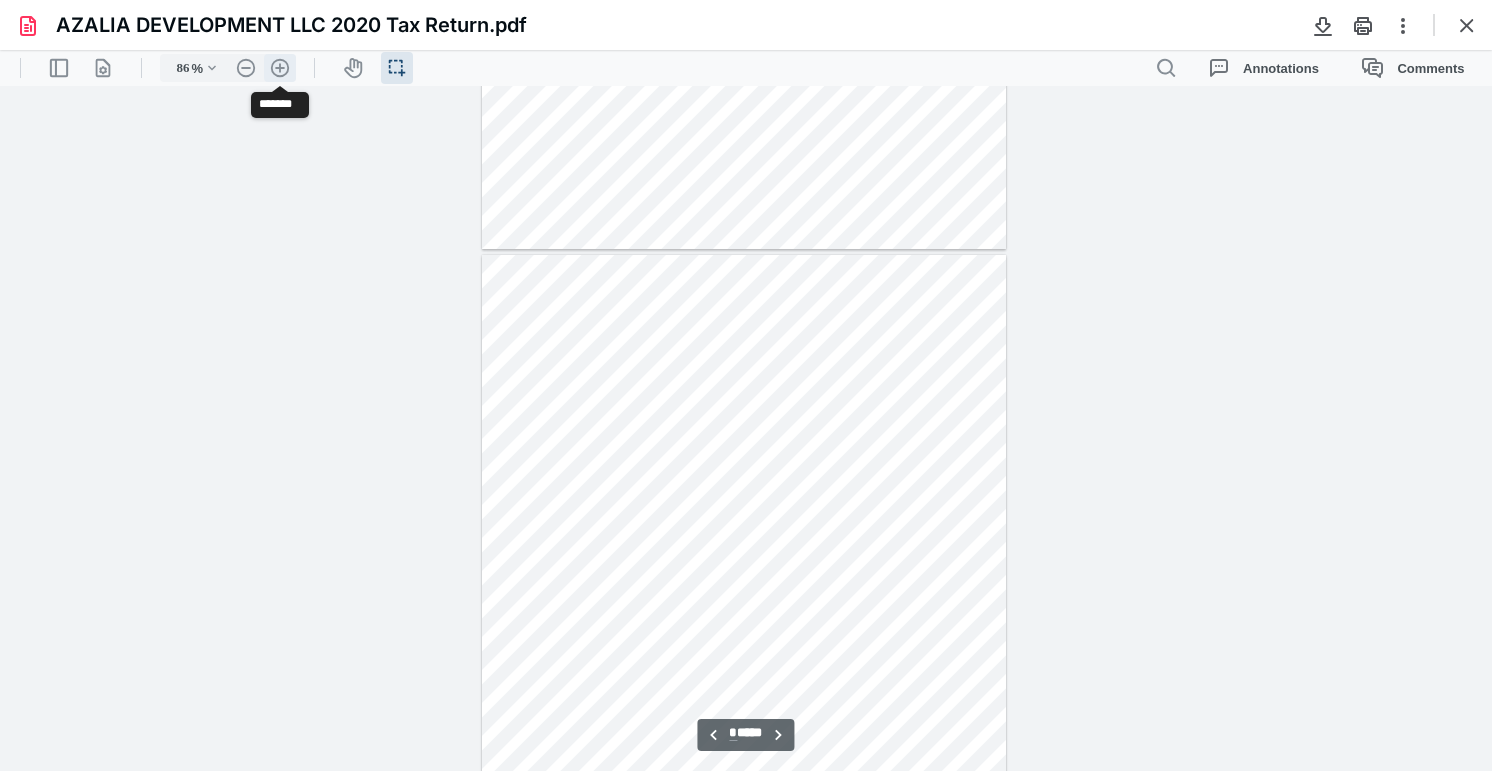 click on ".cls-1{fill:#abb0c4;} icon - header - zoom - in - line" at bounding box center [280, 68] 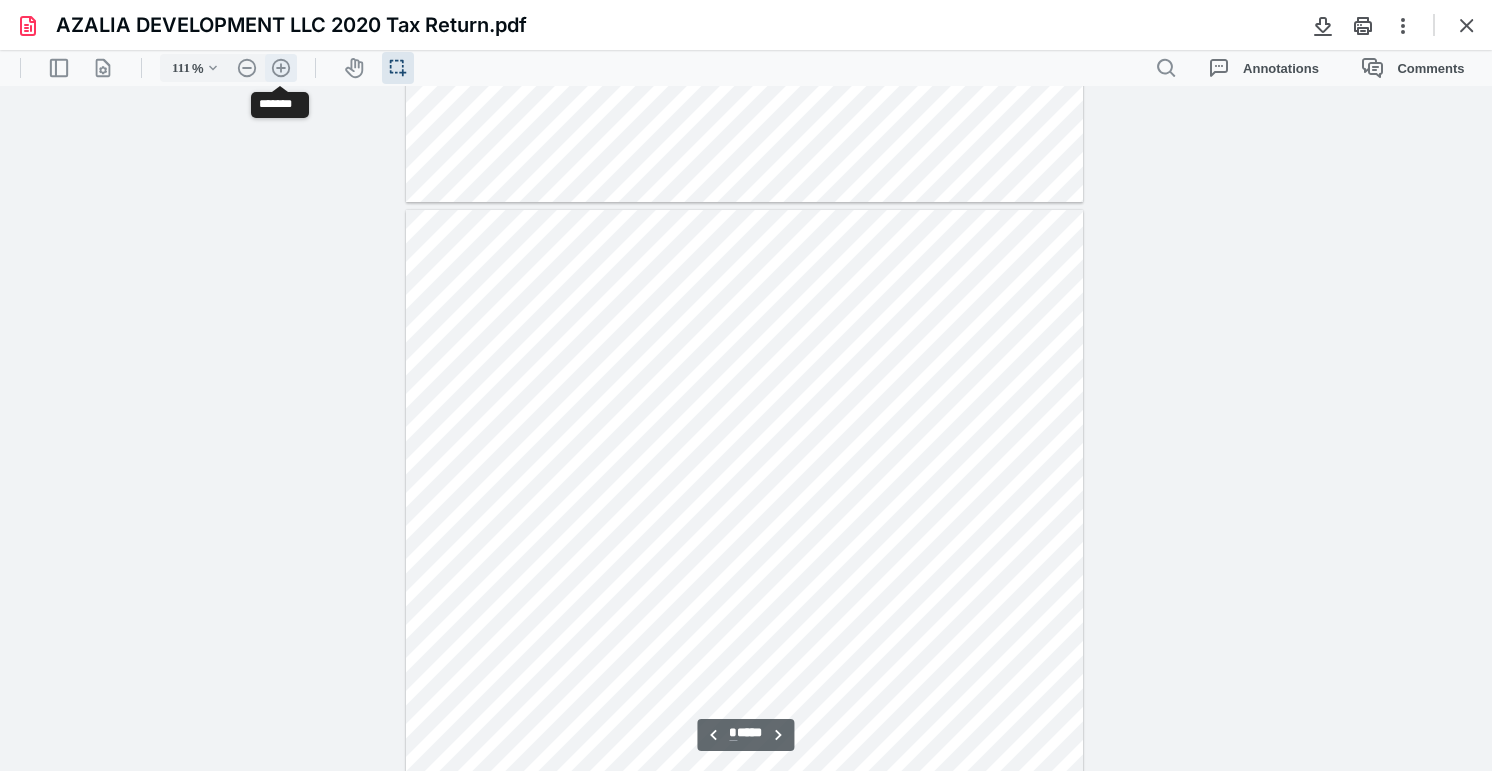 click on ".cls-1{fill:#abb0c4;} icon - header - zoom - in - line" at bounding box center [281, 68] 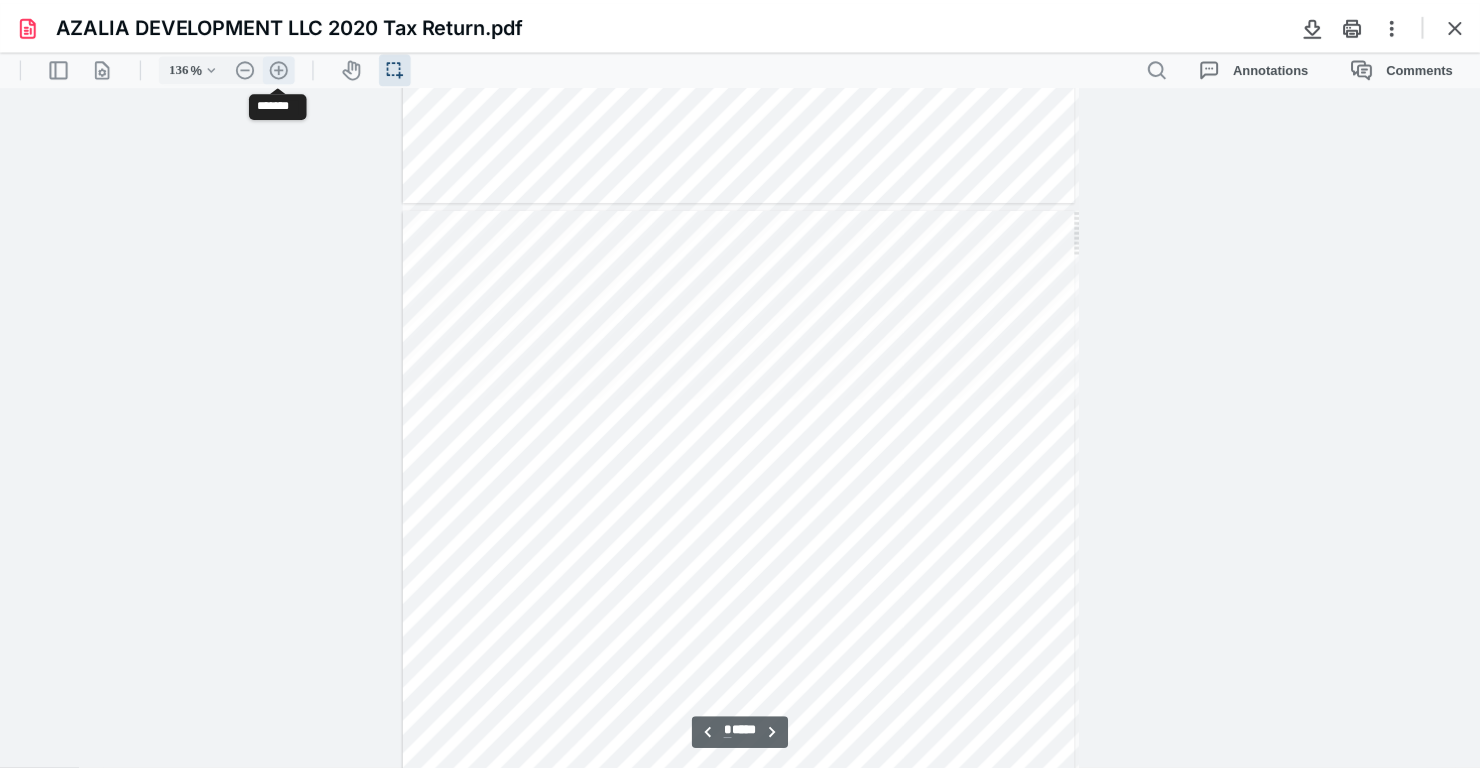 scroll, scrollTop: 1012, scrollLeft: 0, axis: vertical 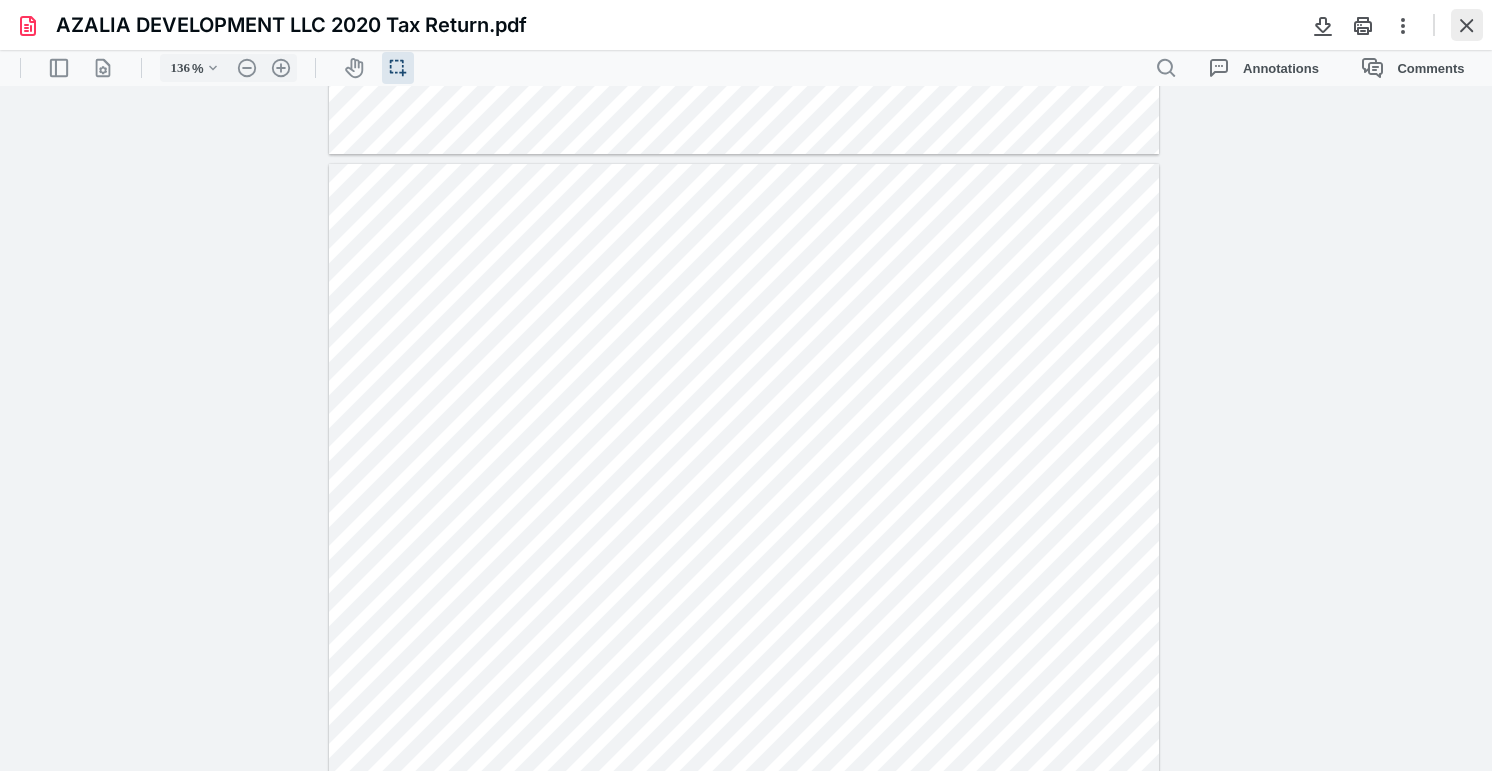 click at bounding box center [1467, 25] 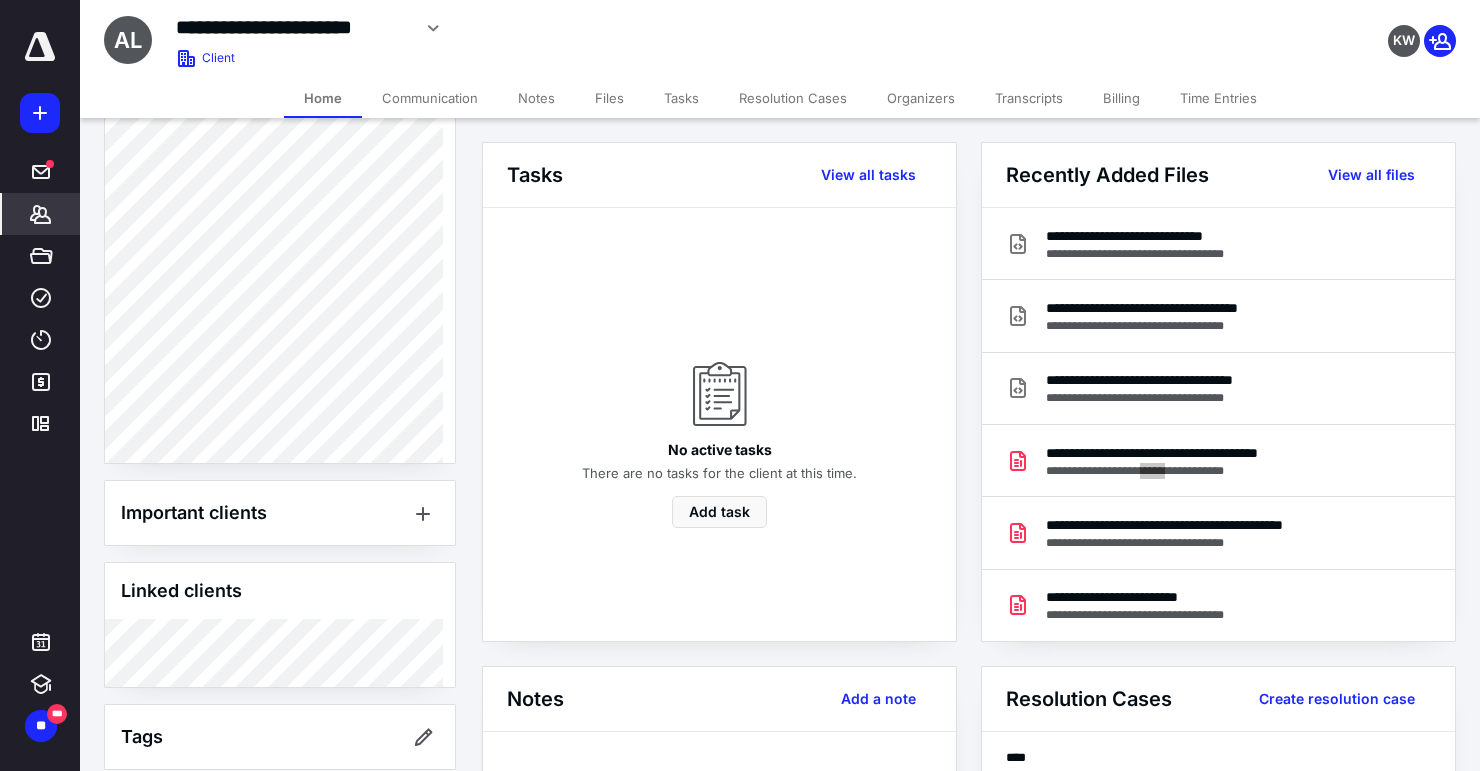 scroll, scrollTop: 895, scrollLeft: 0, axis: vertical 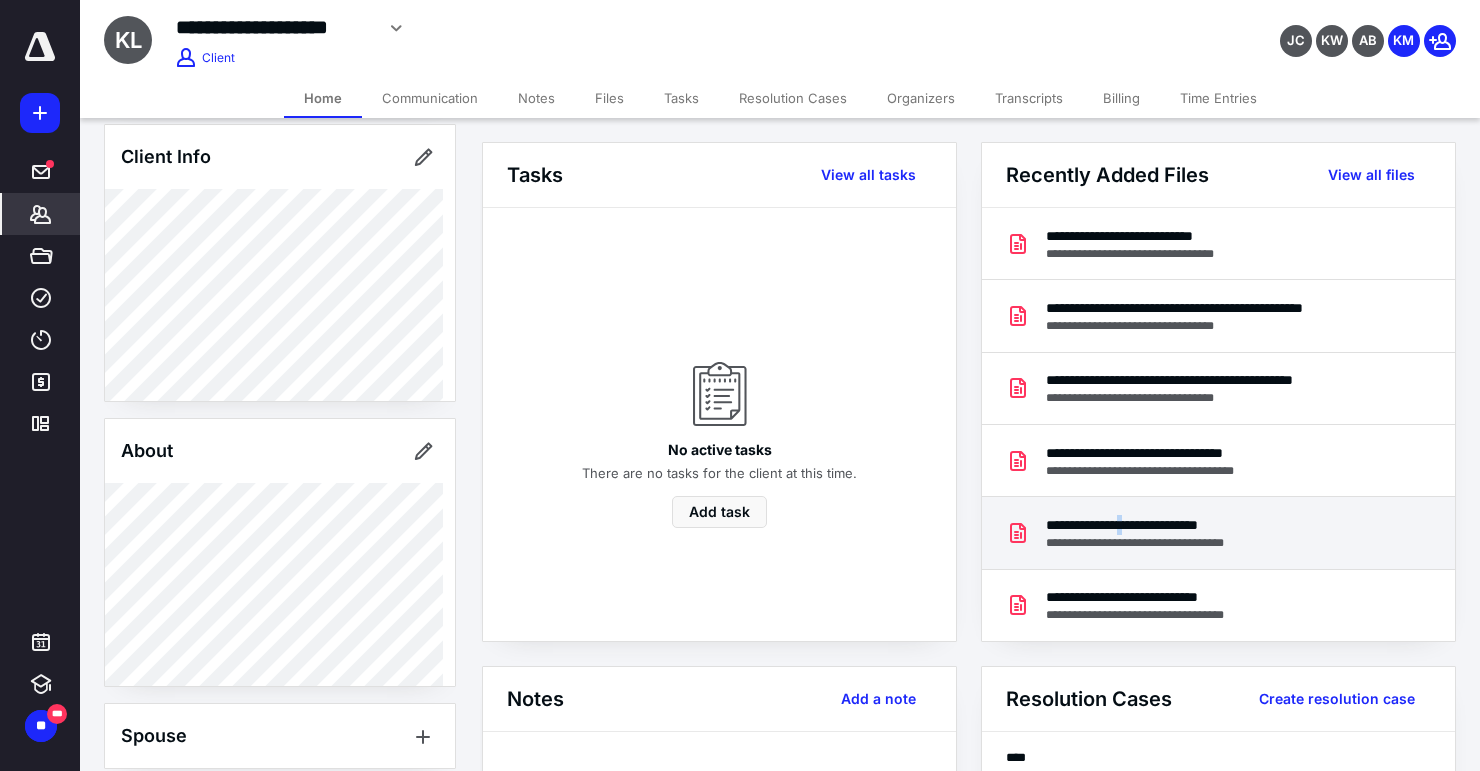 click on "**********" at bounding box center (1157, 525) 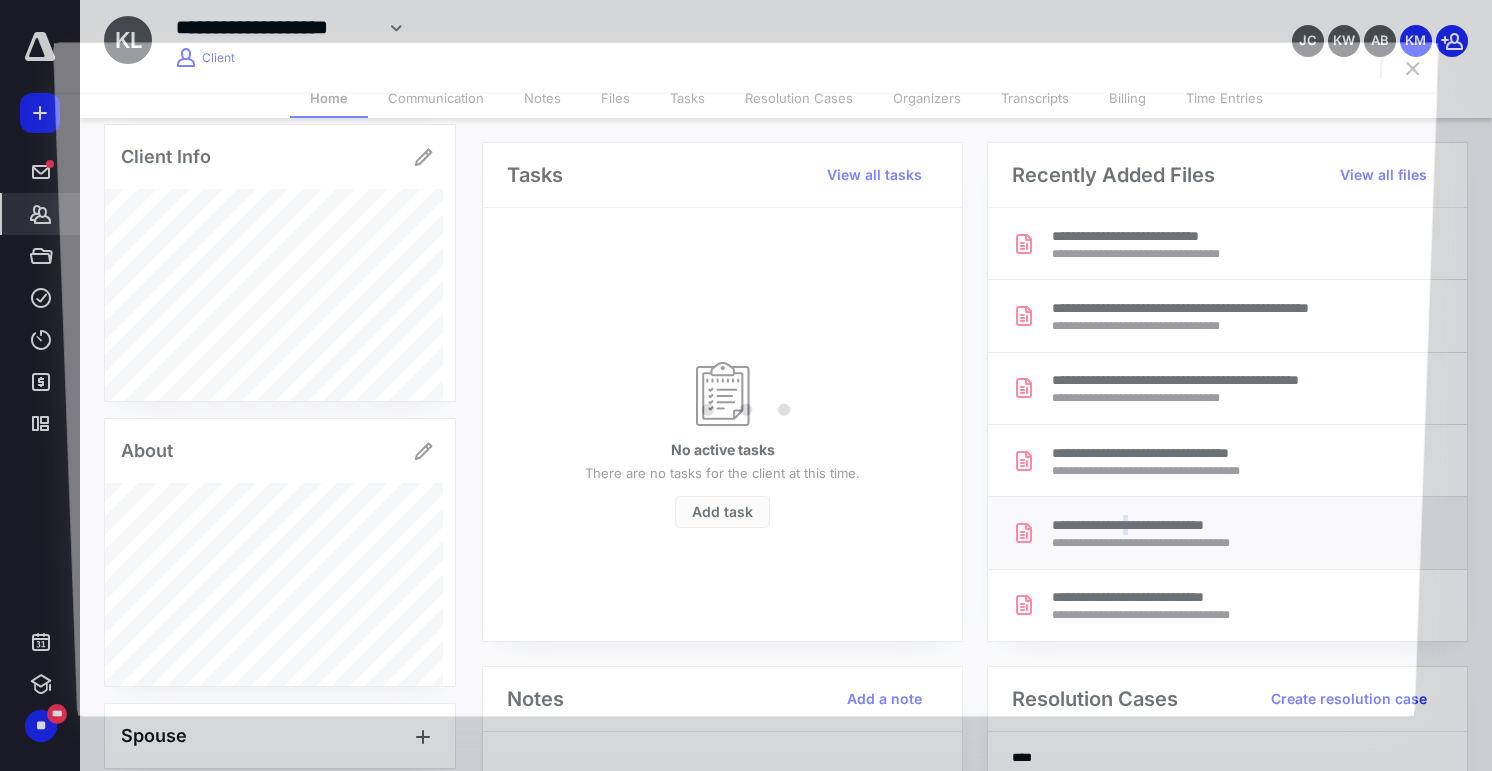 click at bounding box center (746, 404) 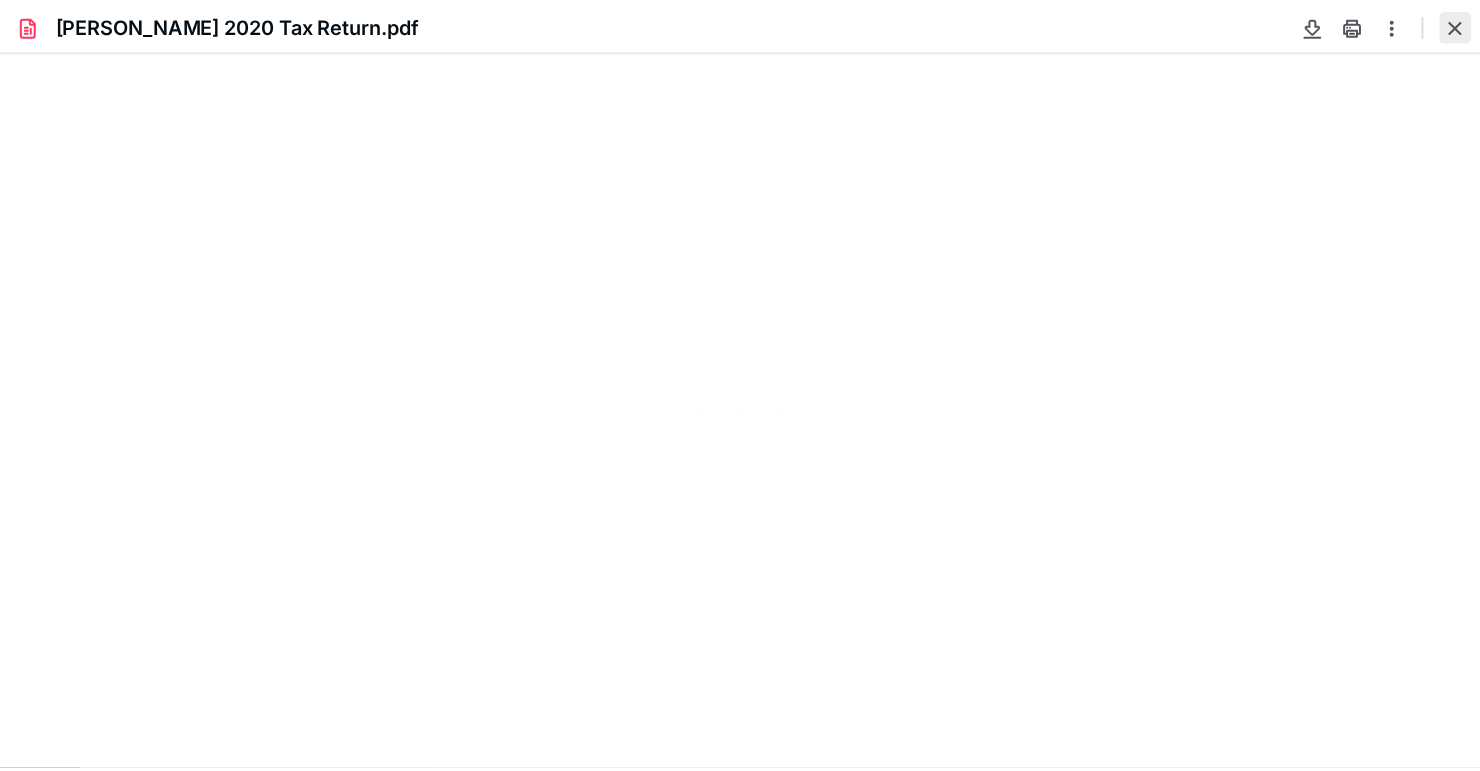 scroll, scrollTop: 0, scrollLeft: 0, axis: both 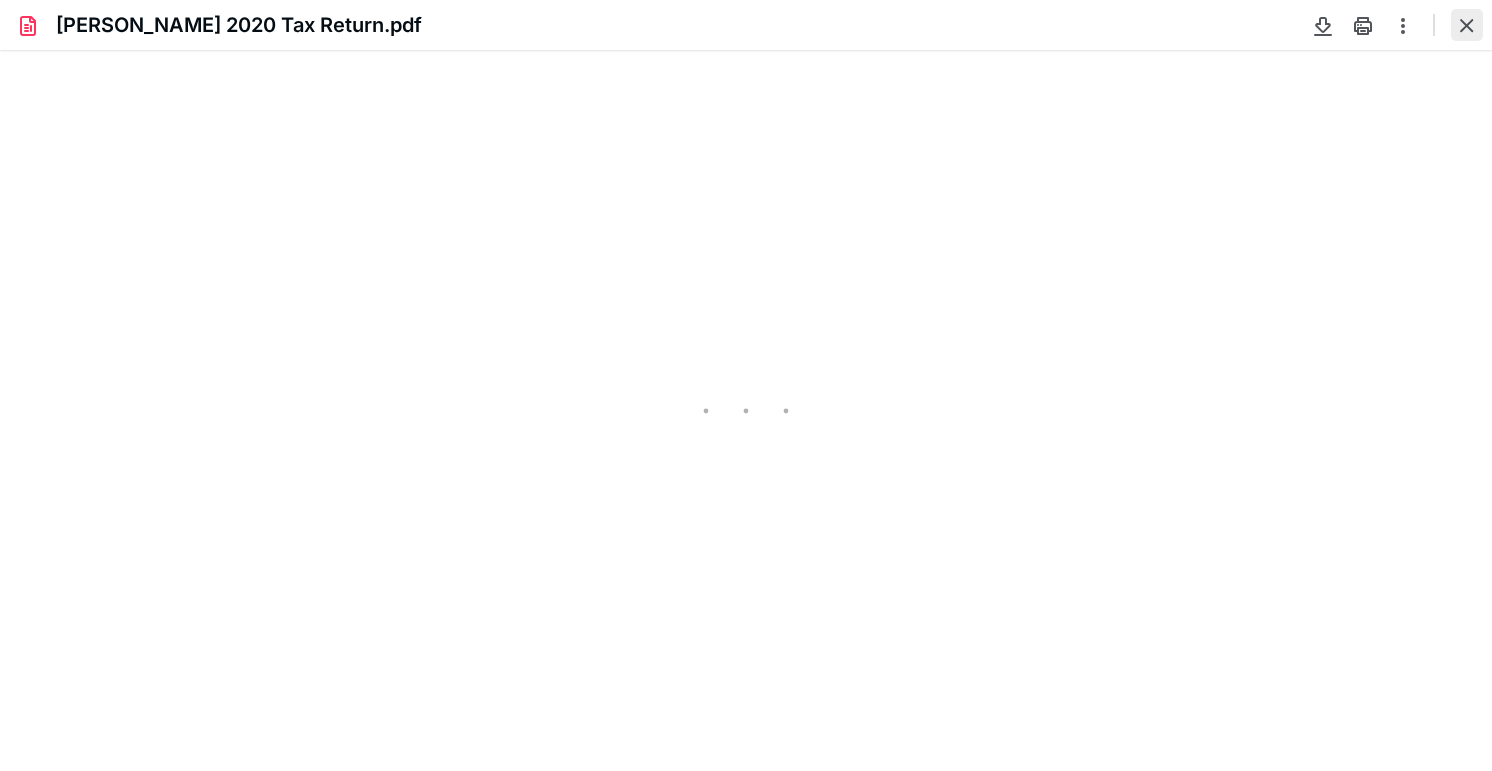 click at bounding box center (1467, 25) 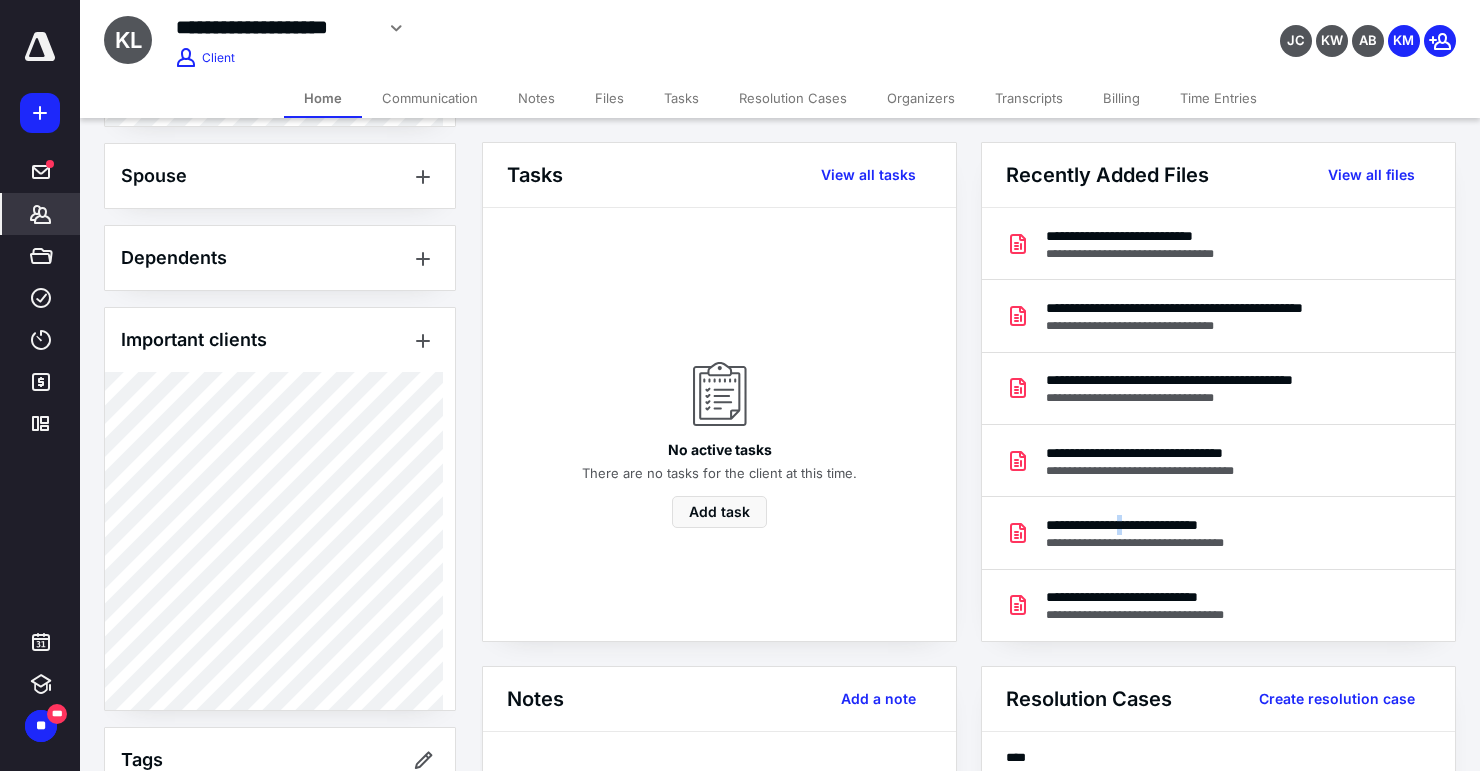 scroll, scrollTop: 778, scrollLeft: 0, axis: vertical 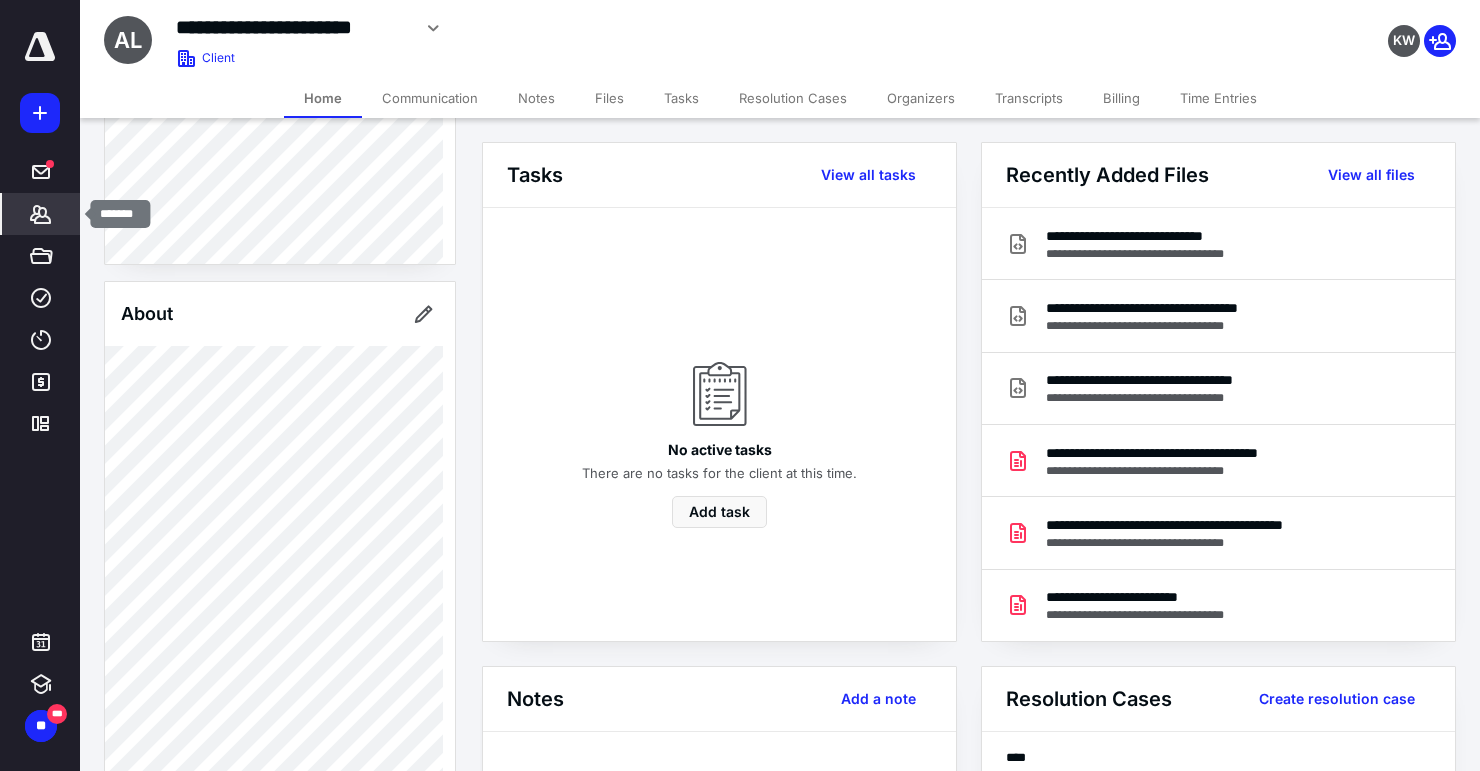click 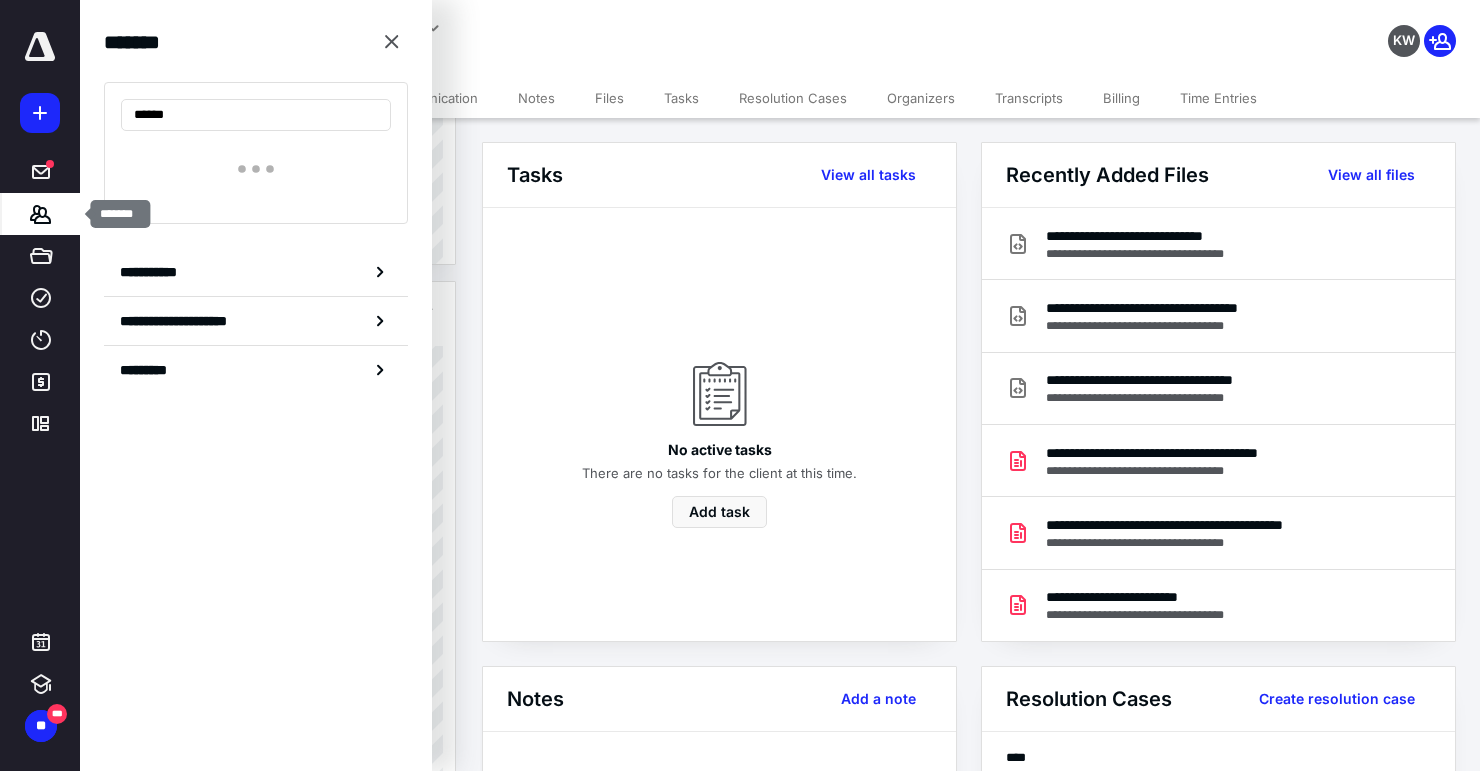 type on "******" 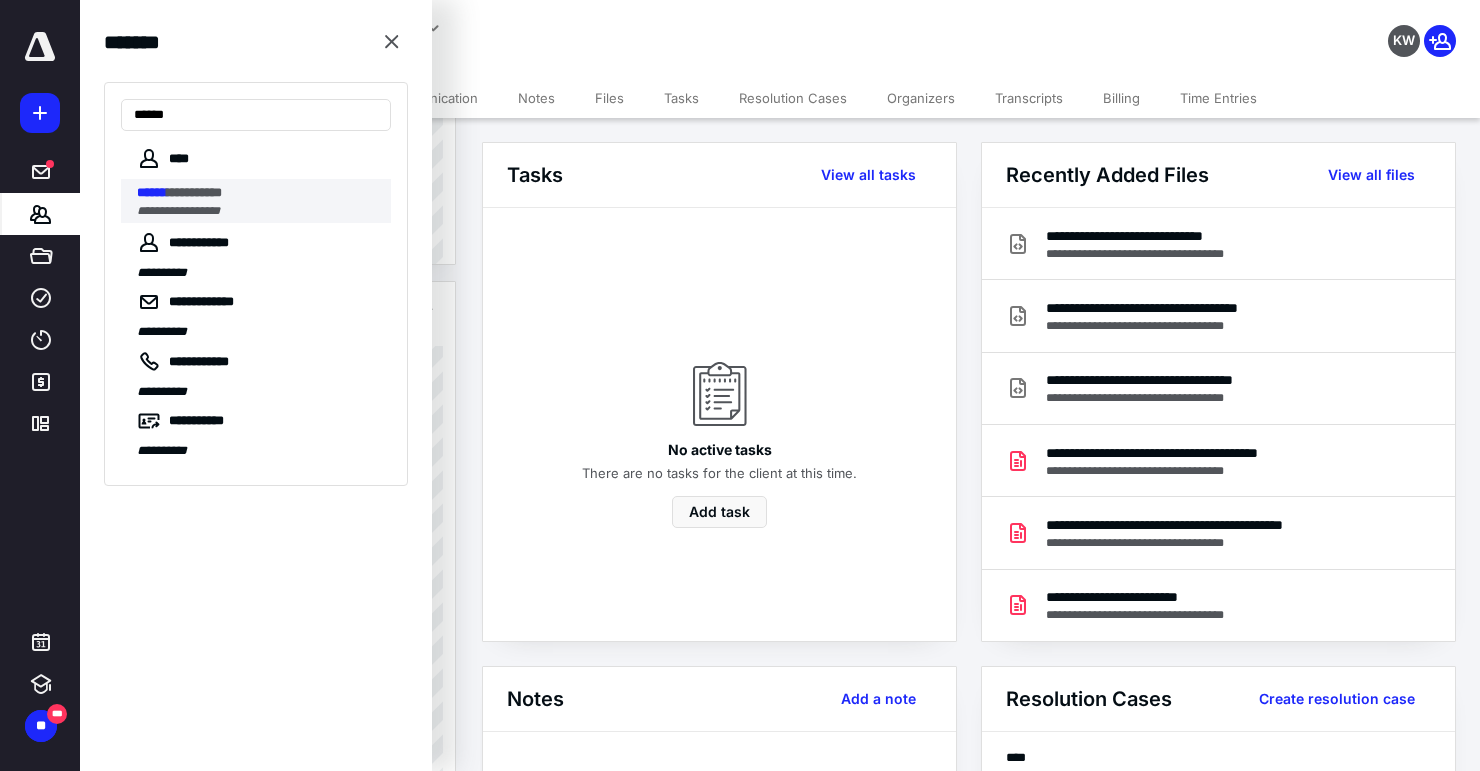 click on "**********" at bounding box center [194, 192] 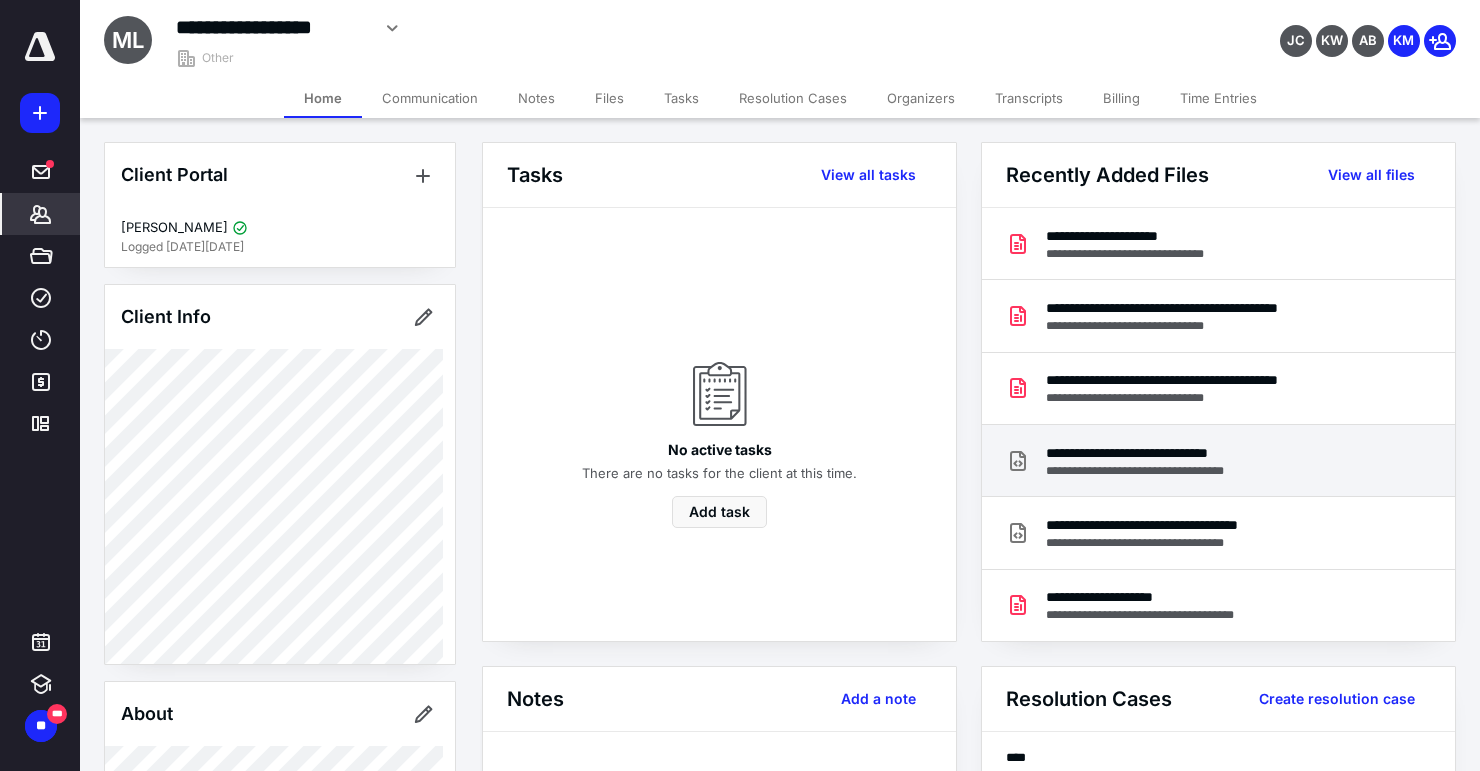 click on "**********" at bounding box center [1155, 453] 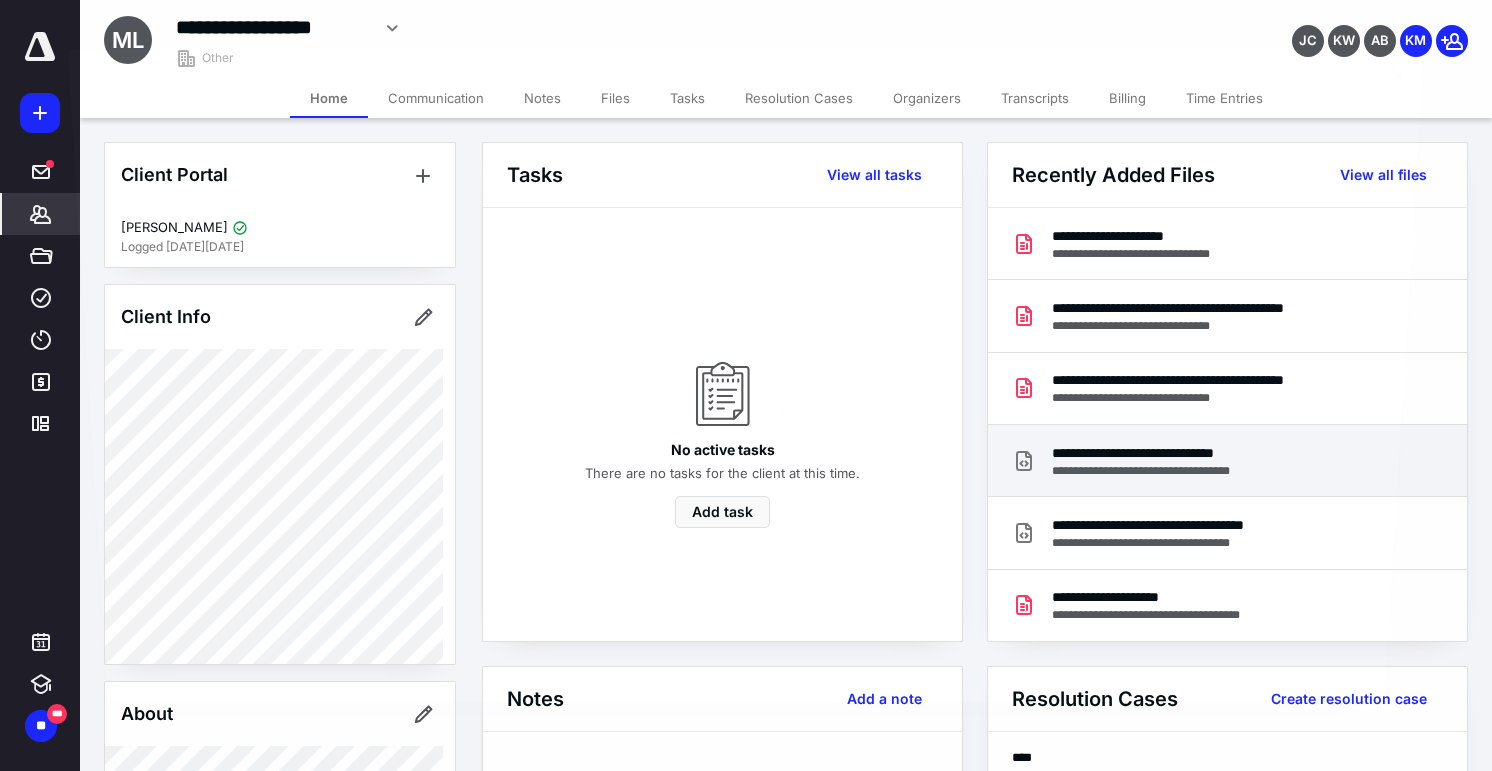 click at bounding box center [746, 399] 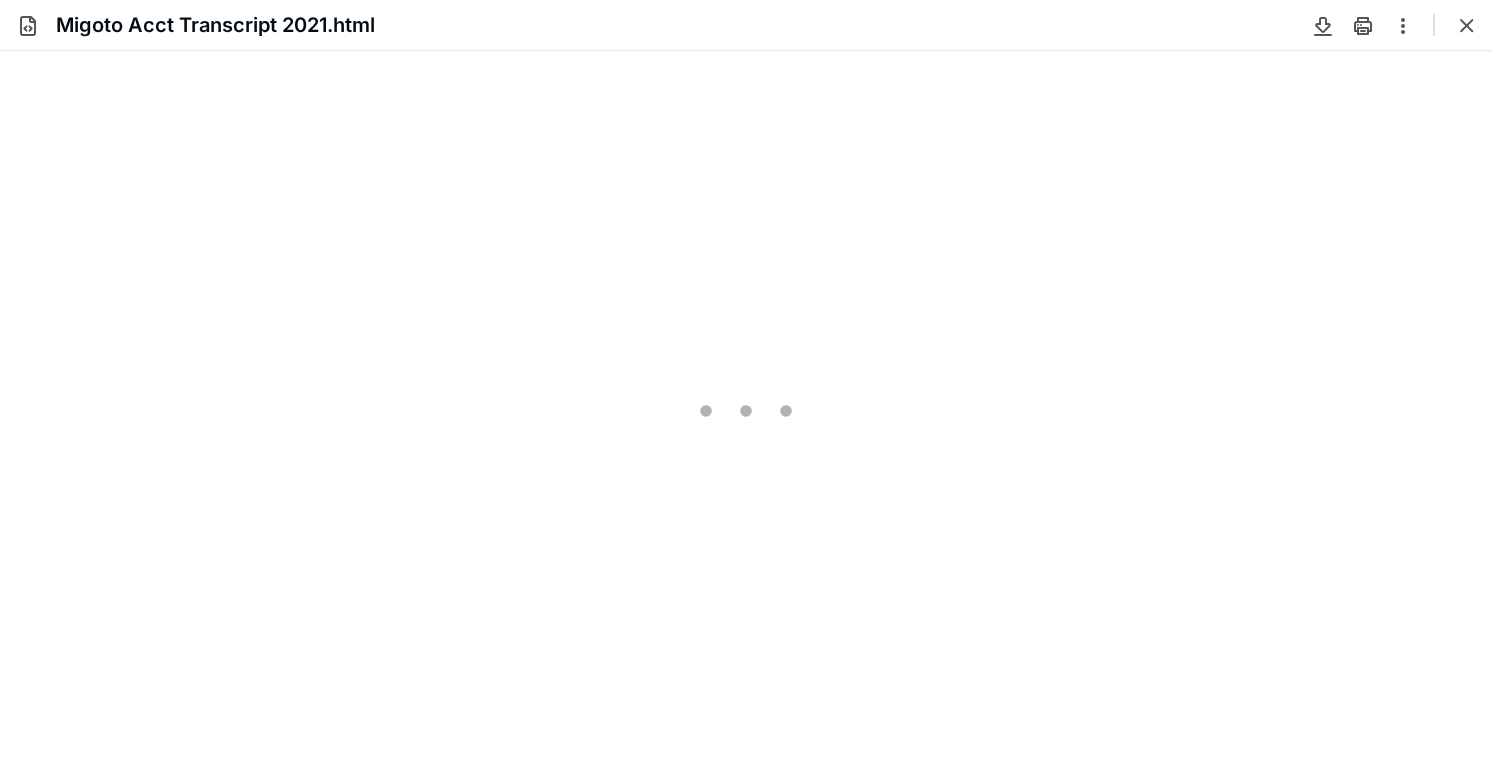 scroll, scrollTop: 0, scrollLeft: 0, axis: both 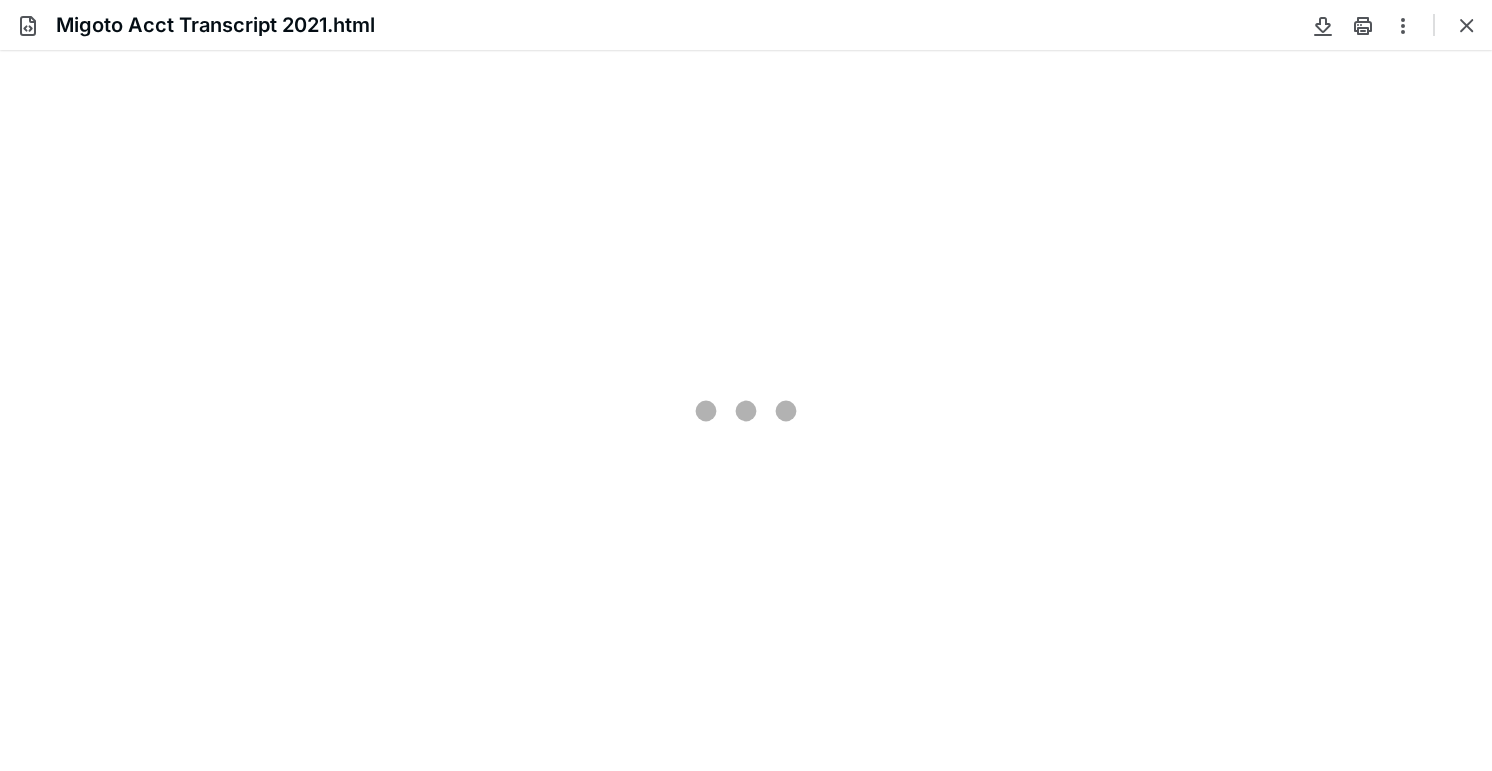type on "86" 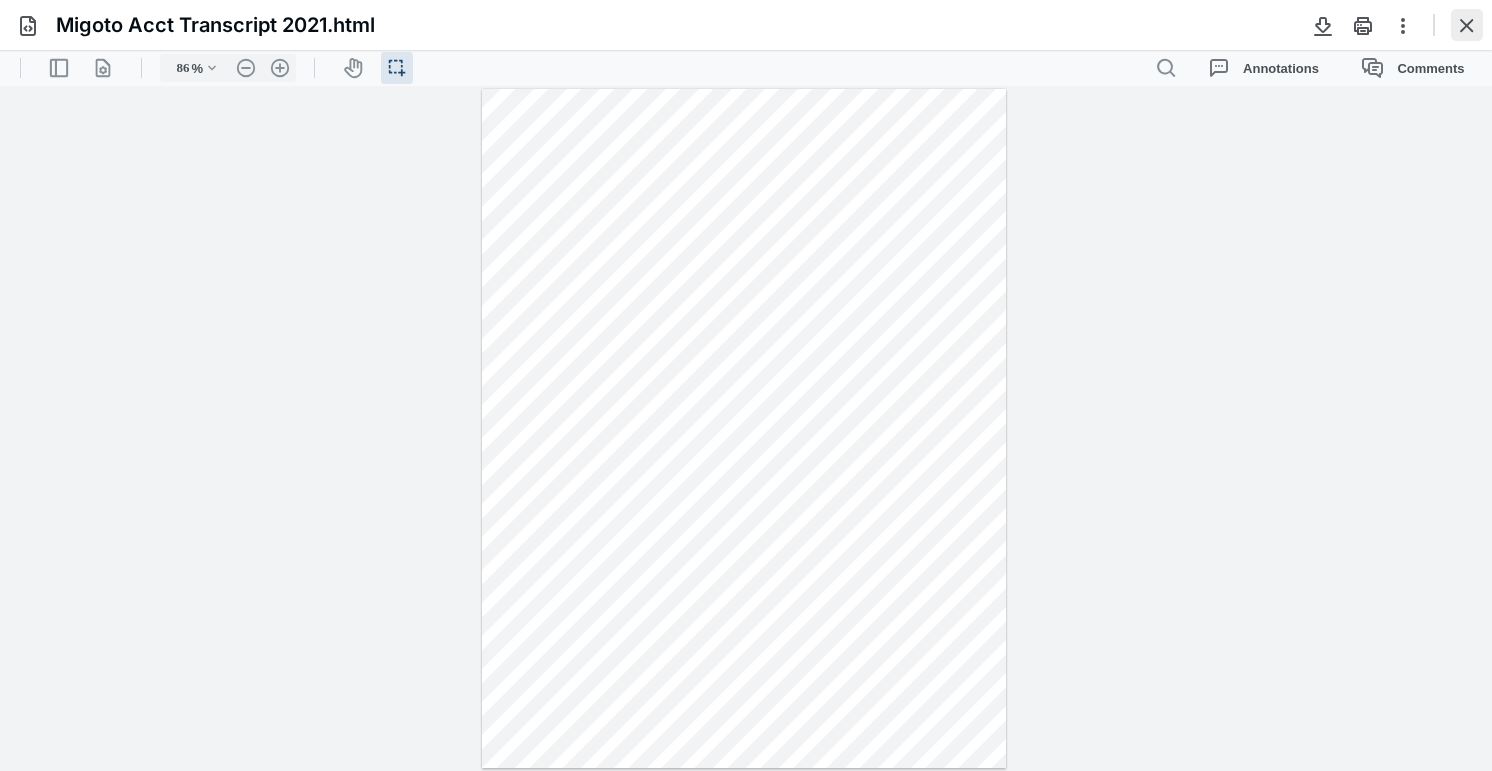 click at bounding box center [1467, 25] 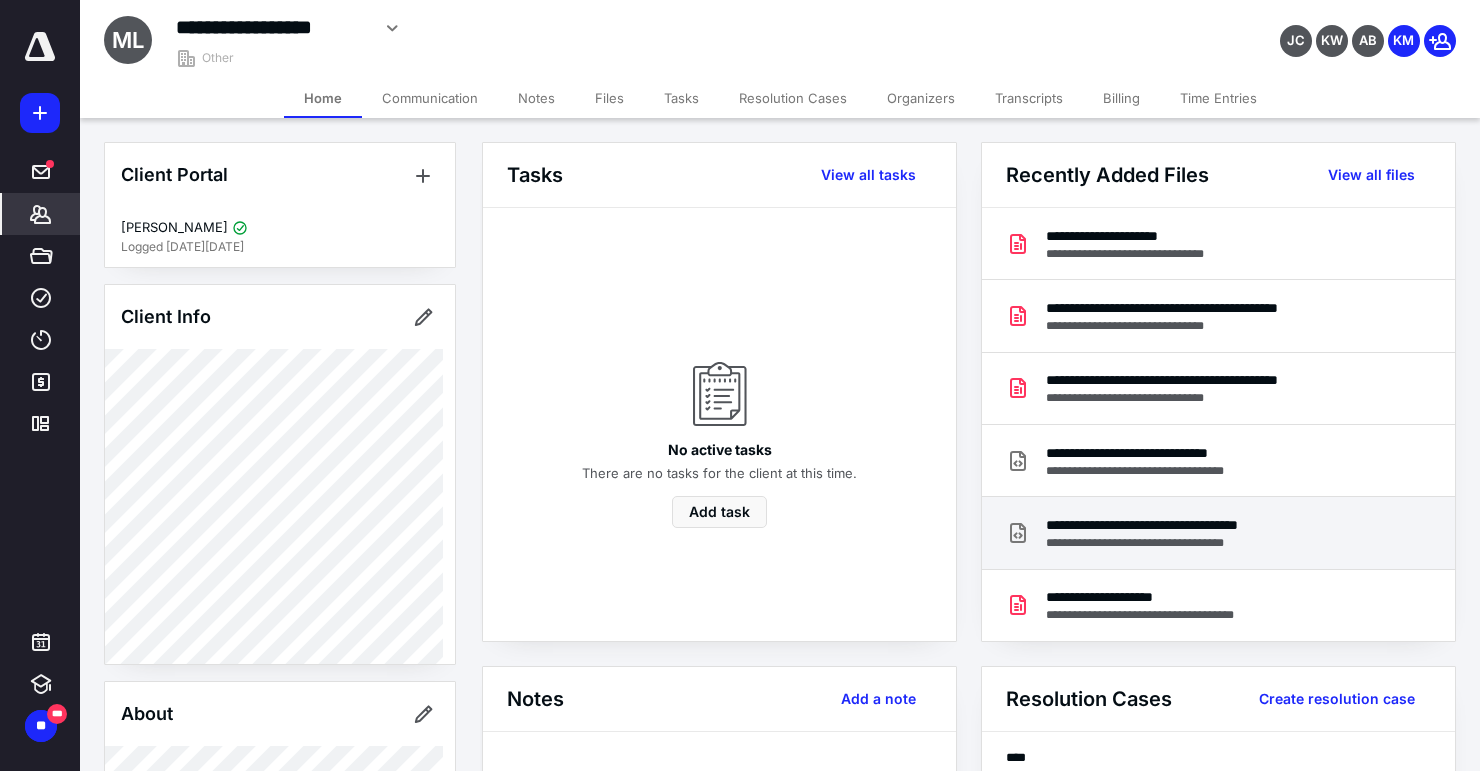 click on "**********" at bounding box center (1176, 543) 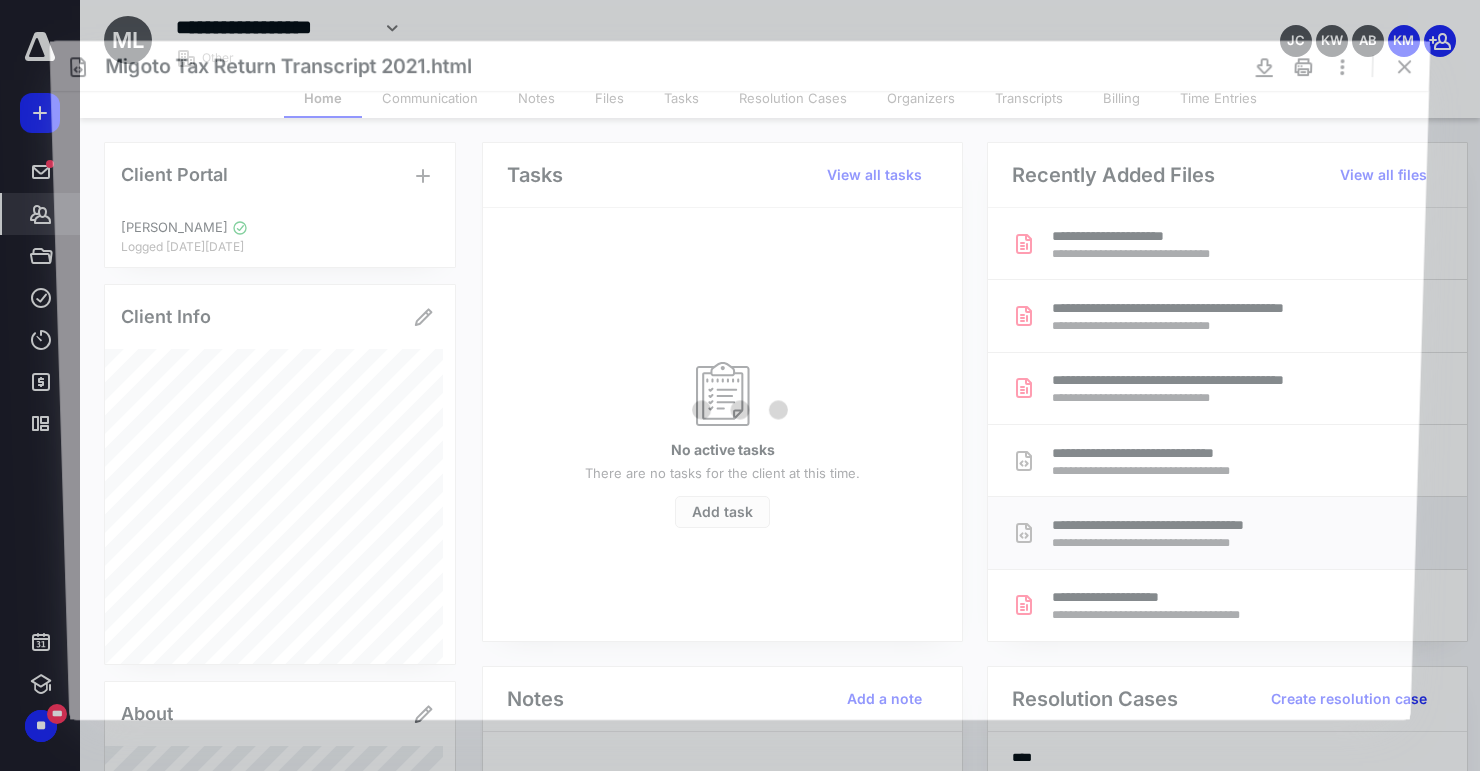 click at bounding box center (740, 405) 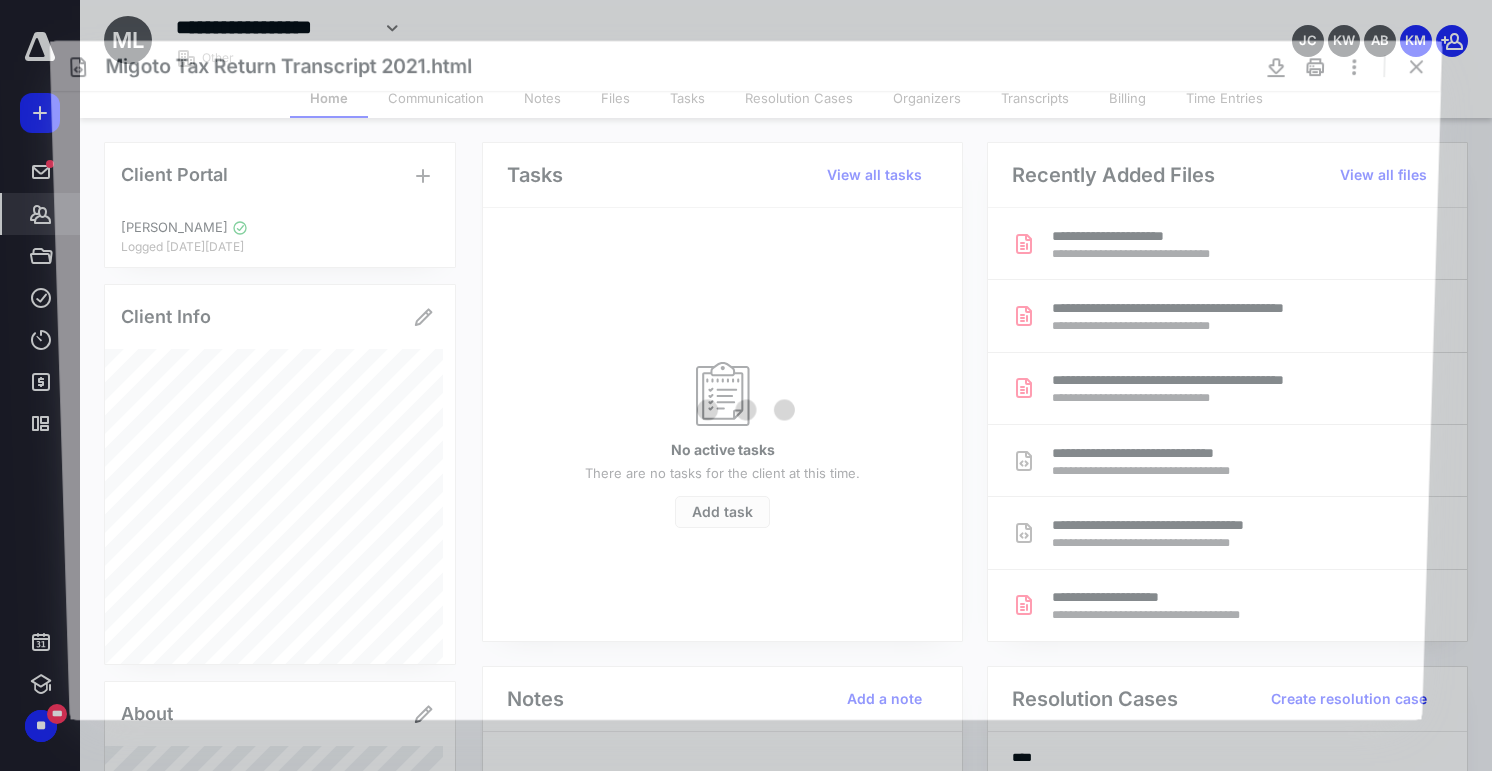 scroll, scrollTop: 0, scrollLeft: 0, axis: both 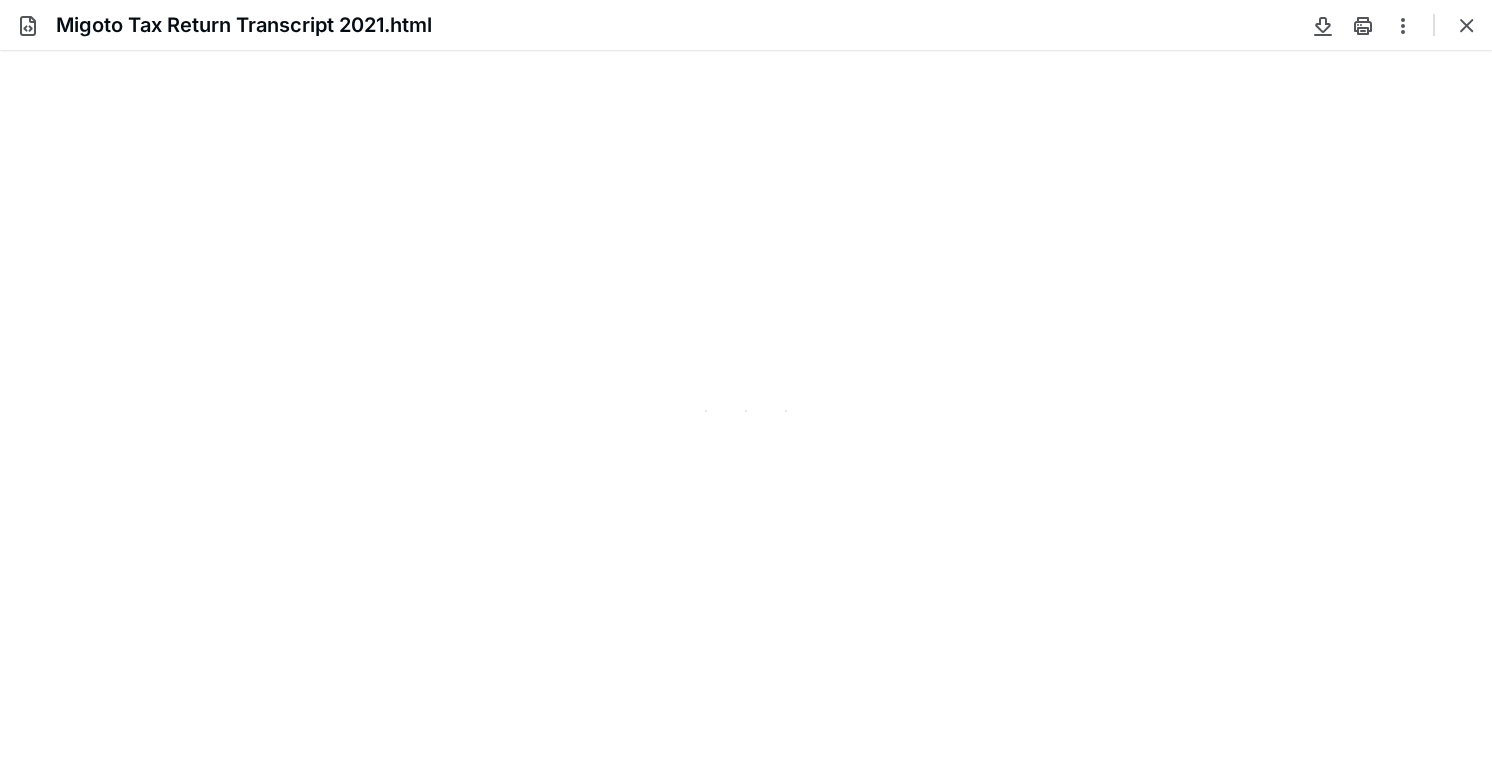 type on "86" 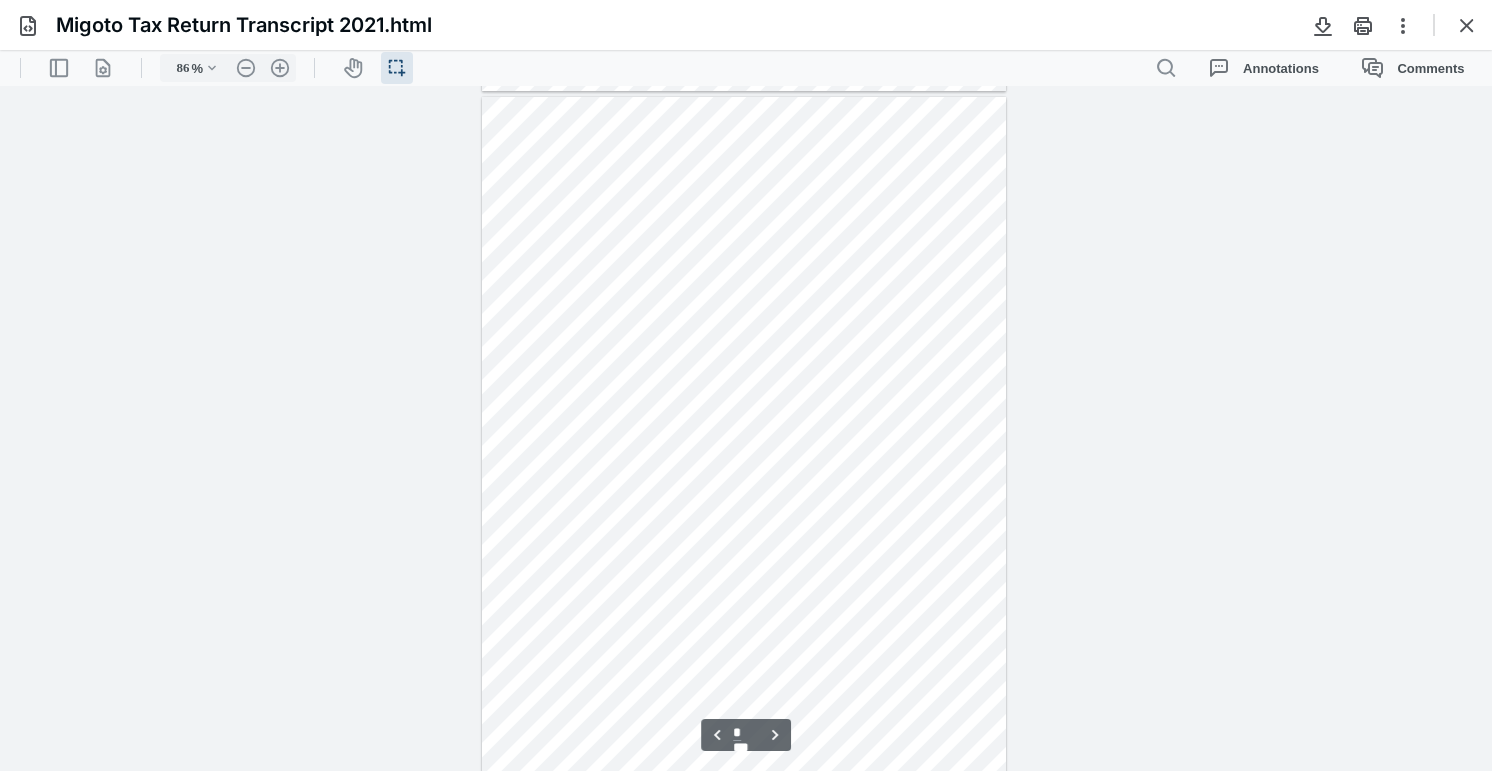 scroll, scrollTop: 679, scrollLeft: 0, axis: vertical 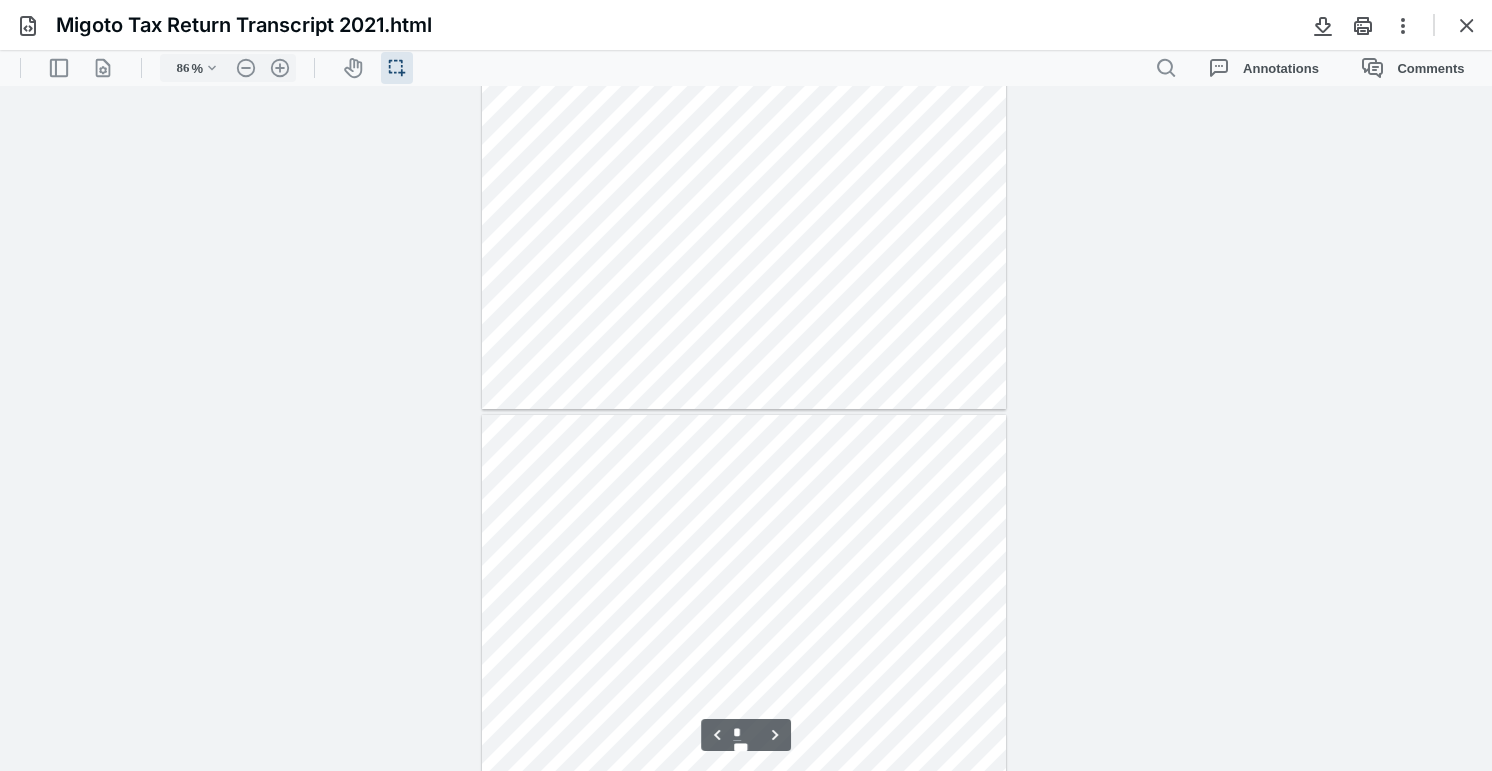 type on "*" 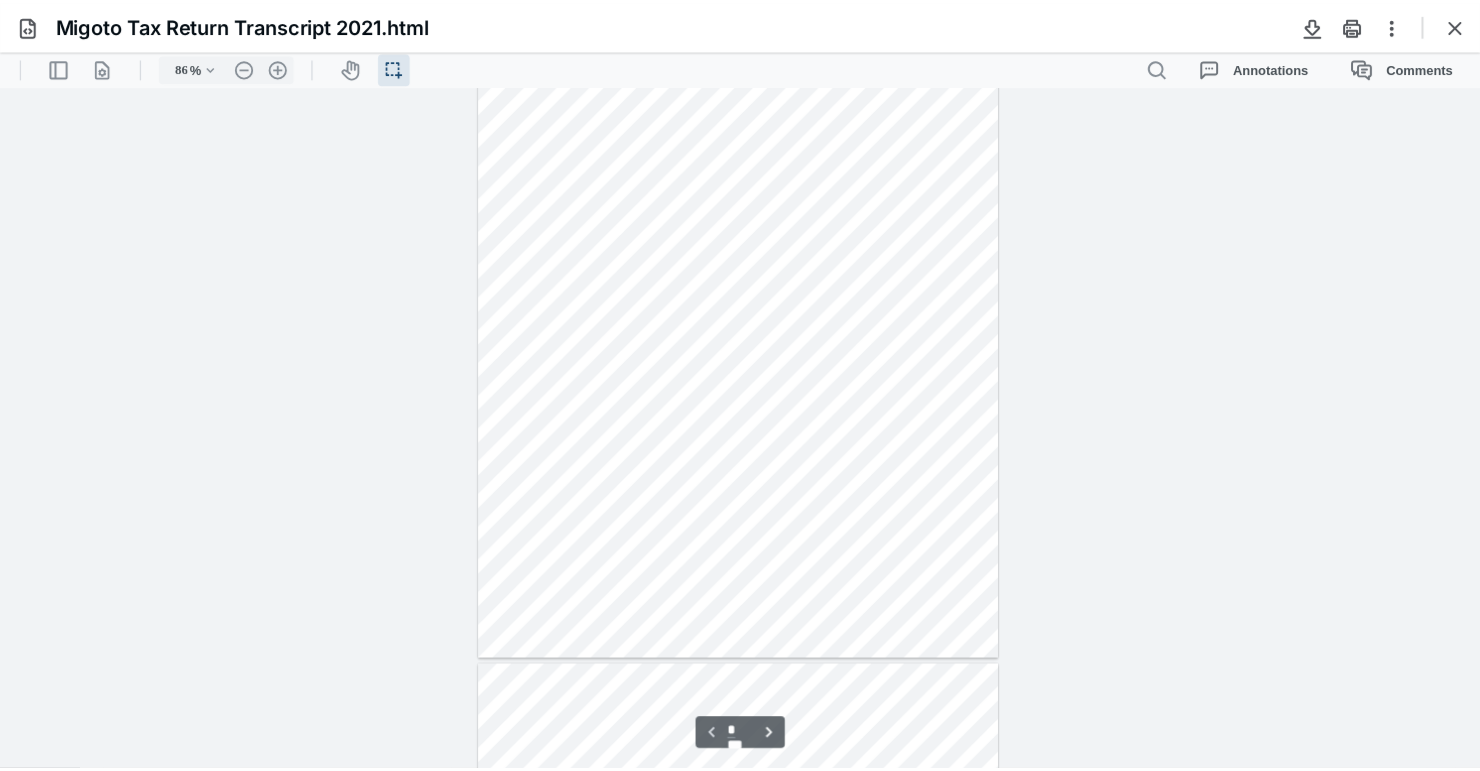scroll, scrollTop: 0, scrollLeft: 0, axis: both 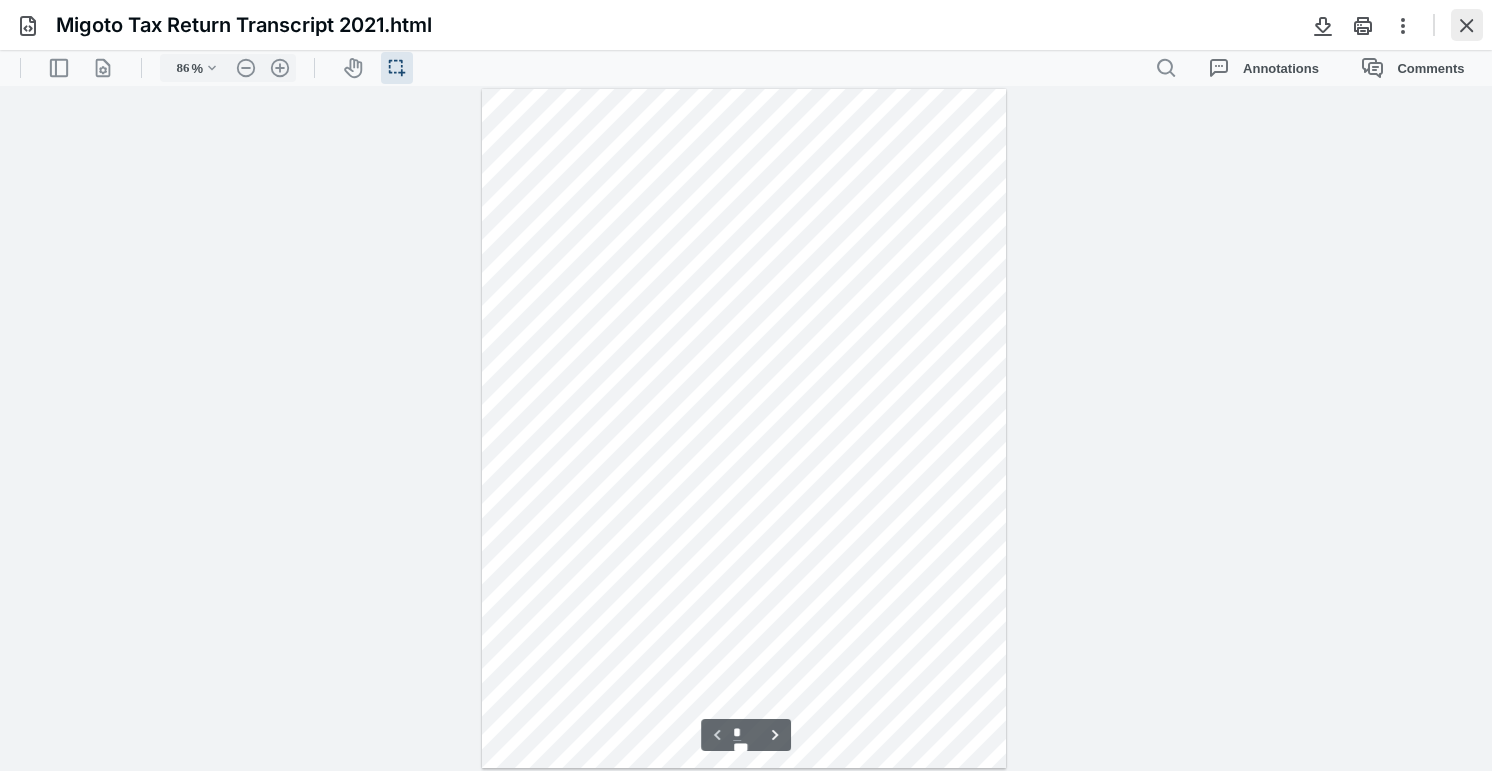 click at bounding box center [1467, 25] 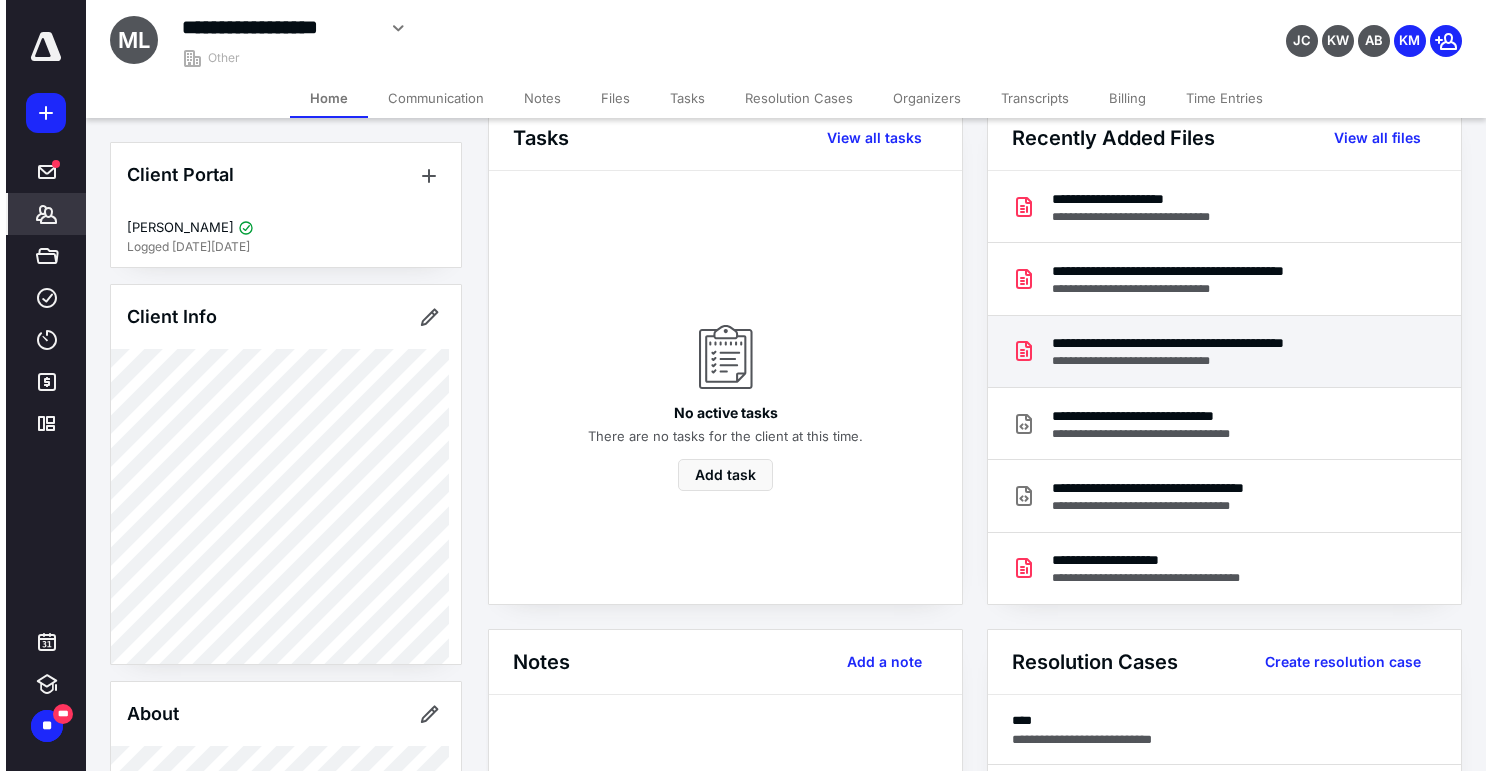 scroll, scrollTop: 0, scrollLeft: 0, axis: both 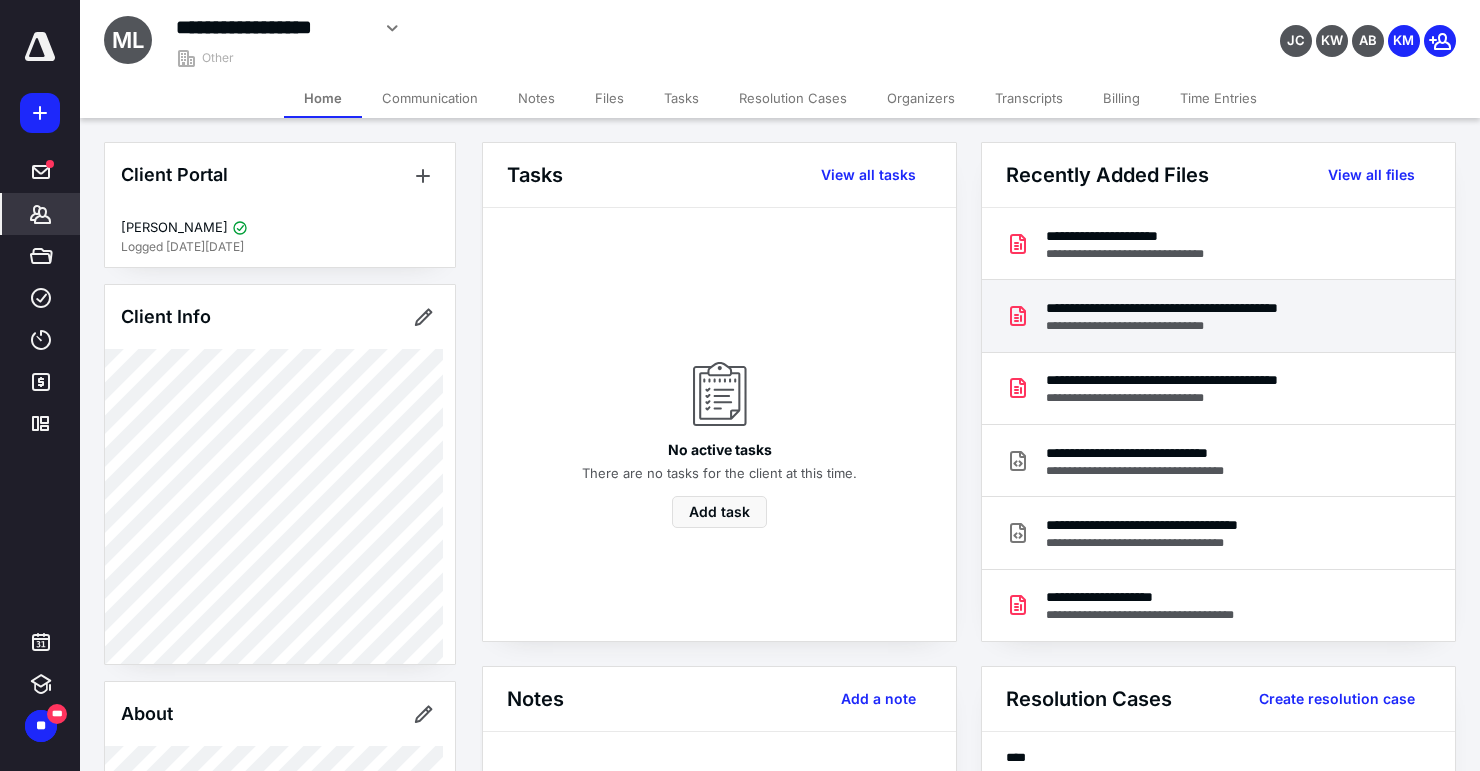 click on "**********" at bounding box center [1216, 308] 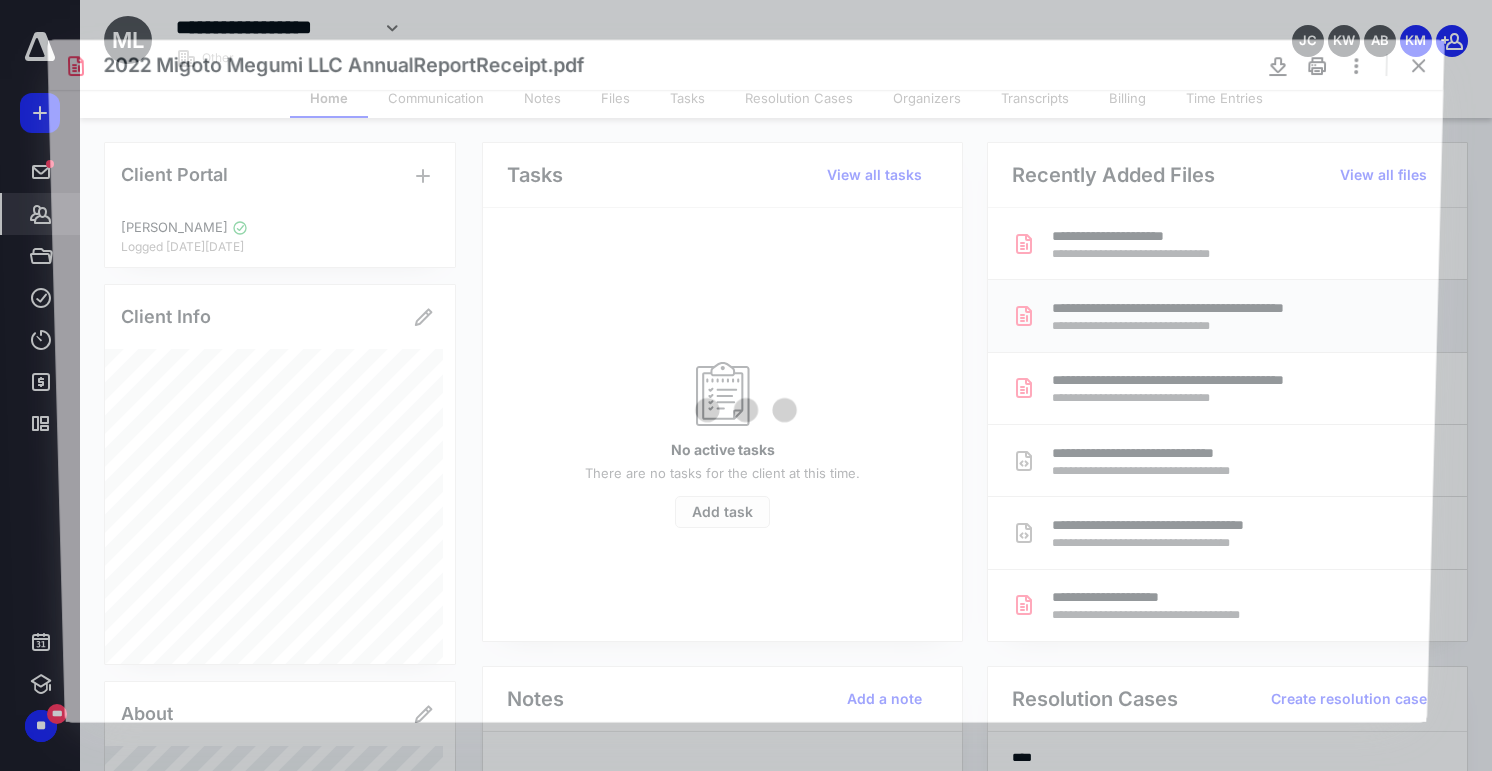 click at bounding box center (746, 406) 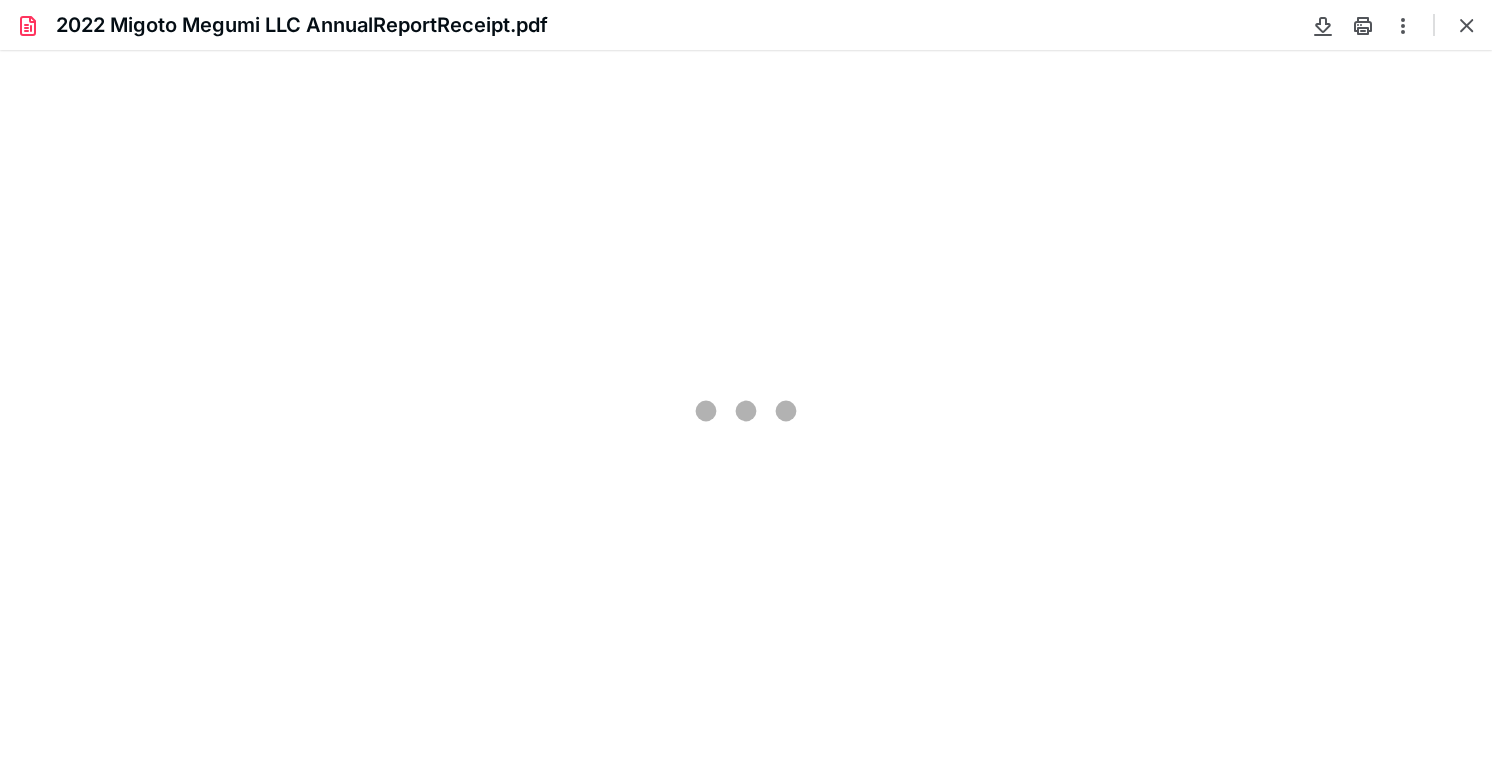 scroll, scrollTop: 0, scrollLeft: 0, axis: both 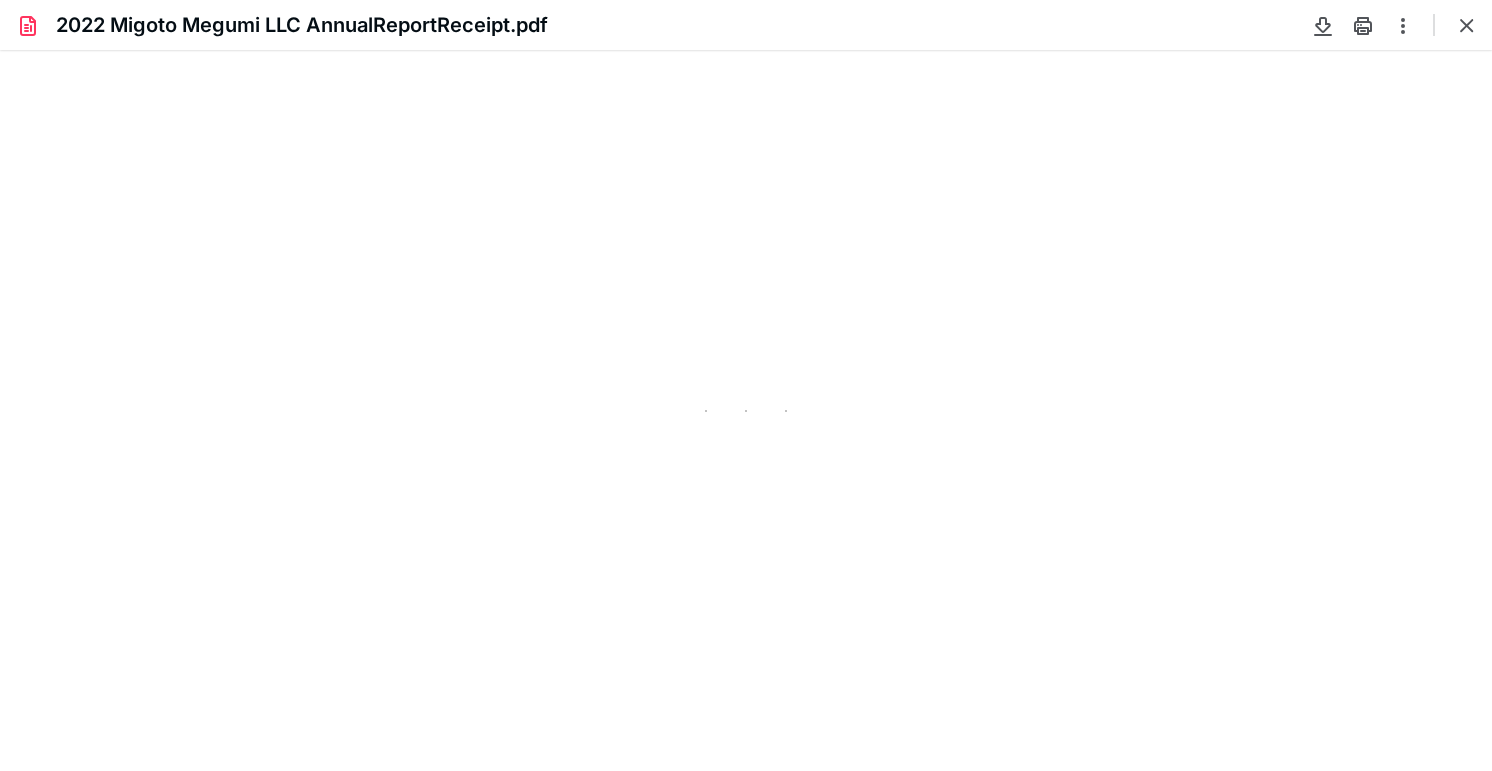 type on "86" 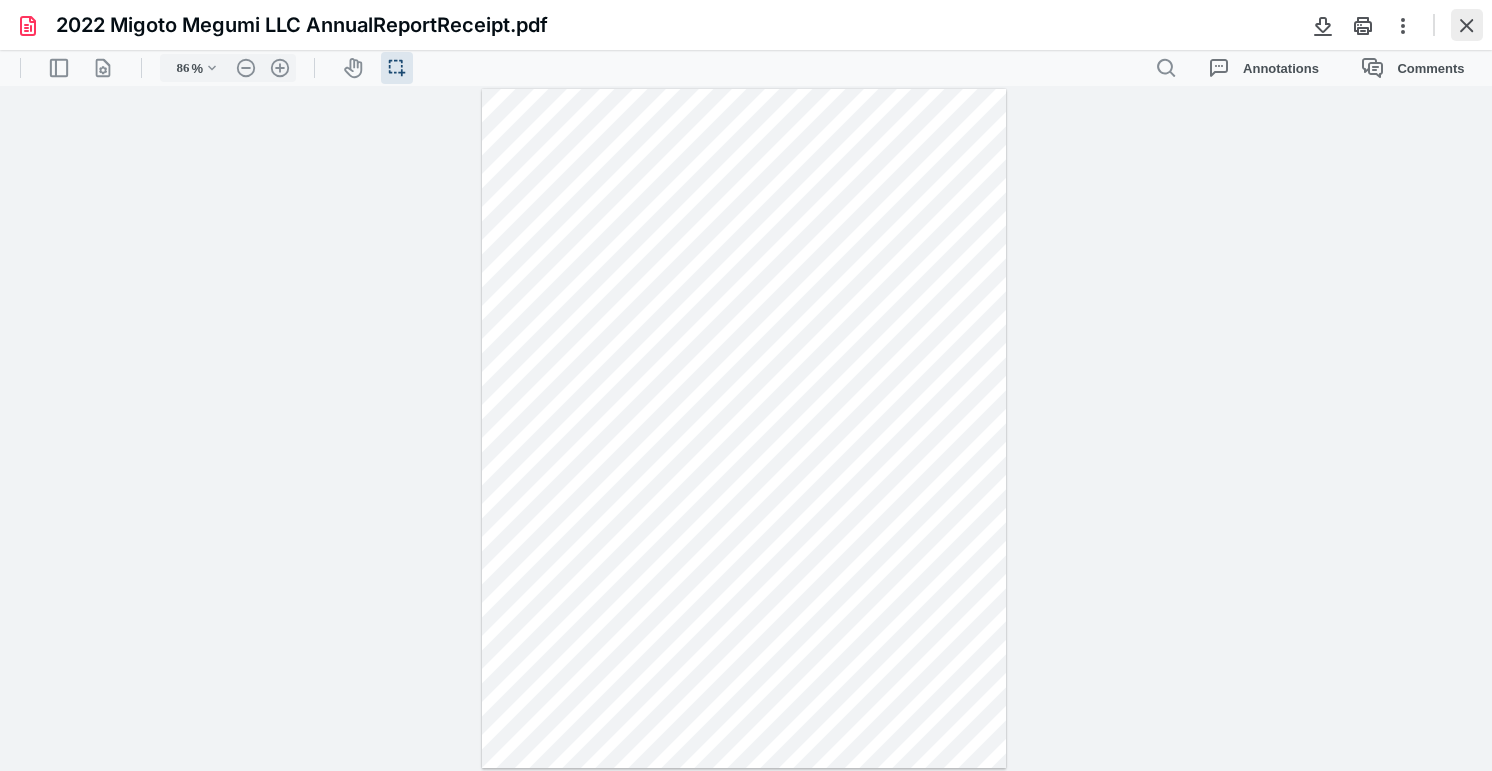 click at bounding box center (1467, 25) 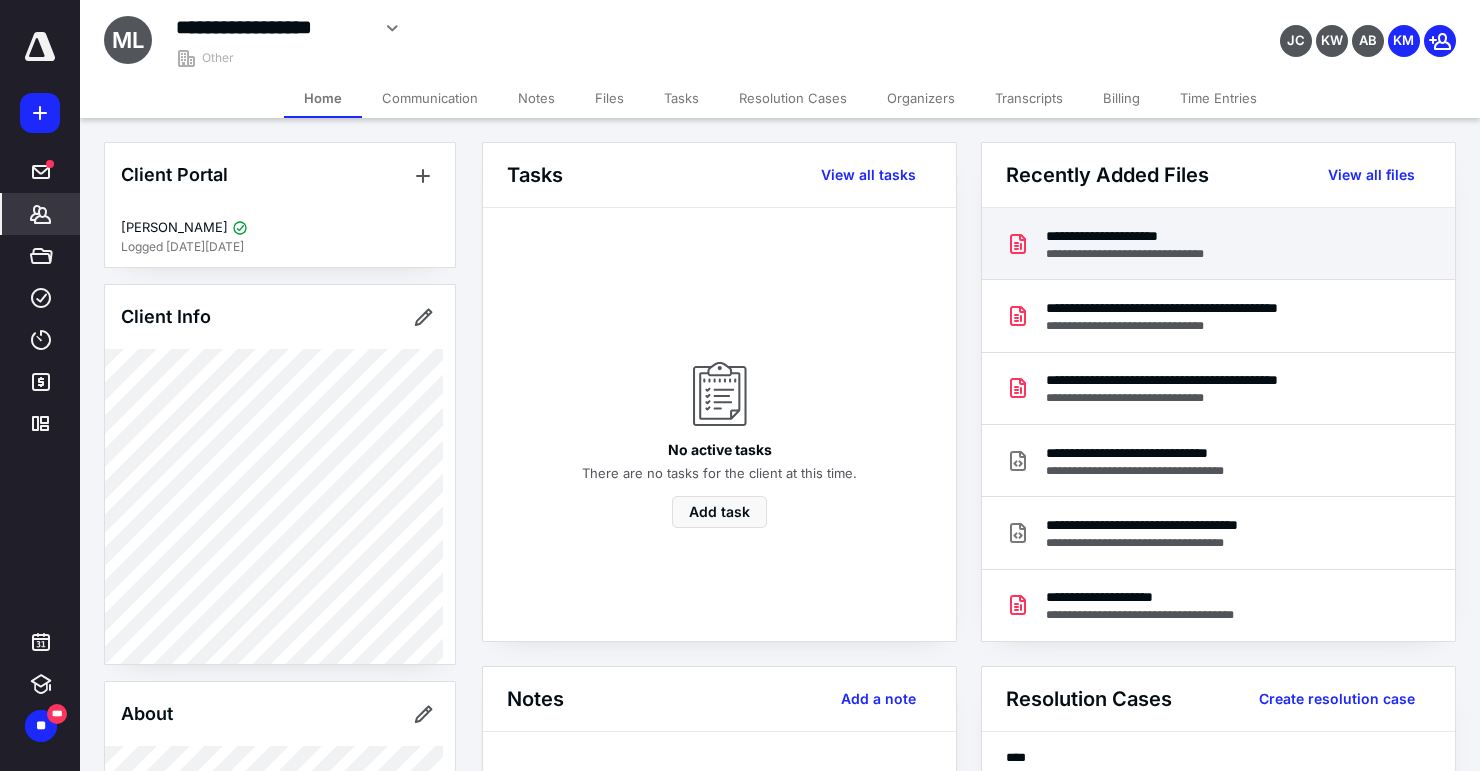 click on "**********" at bounding box center [1142, 254] 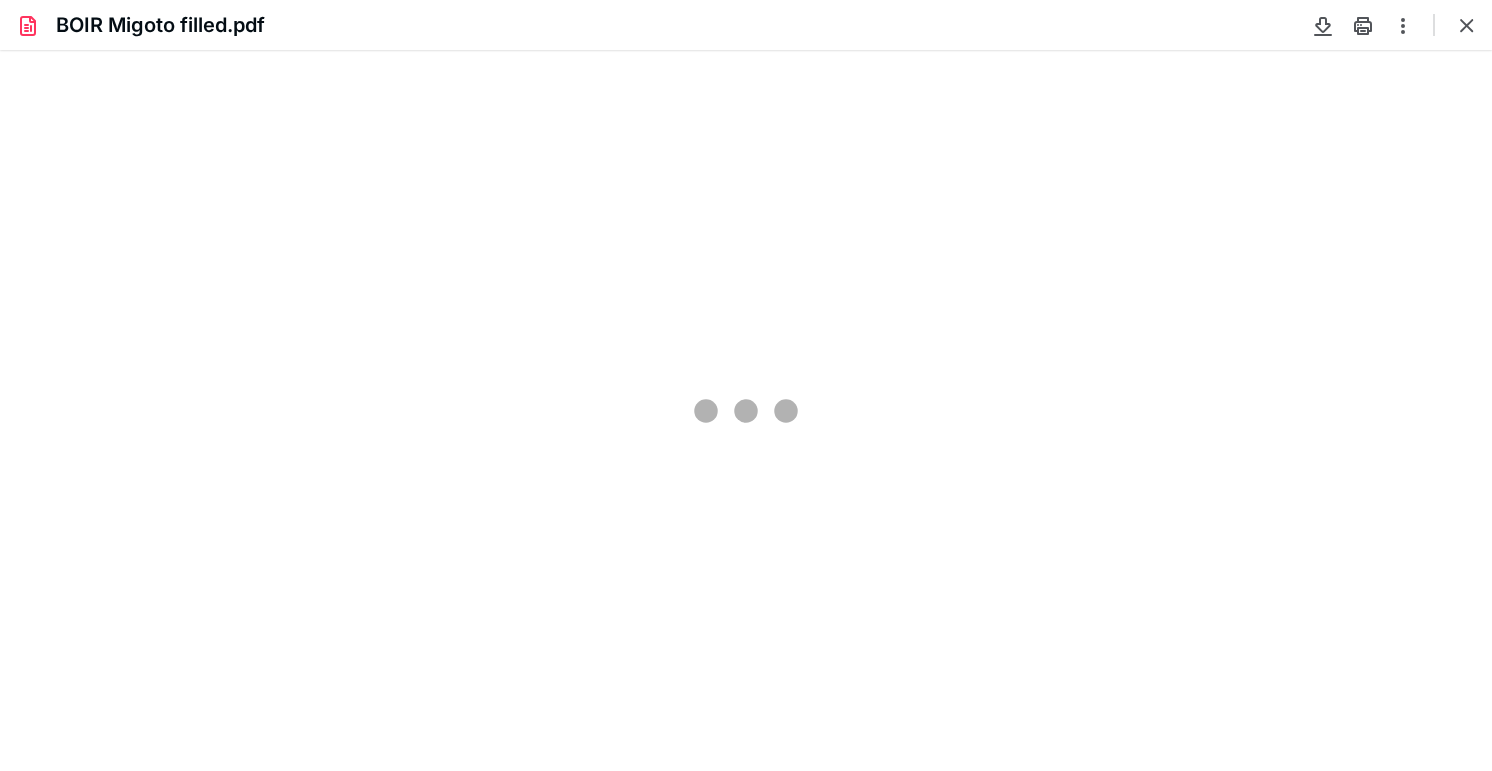 scroll, scrollTop: 0, scrollLeft: 0, axis: both 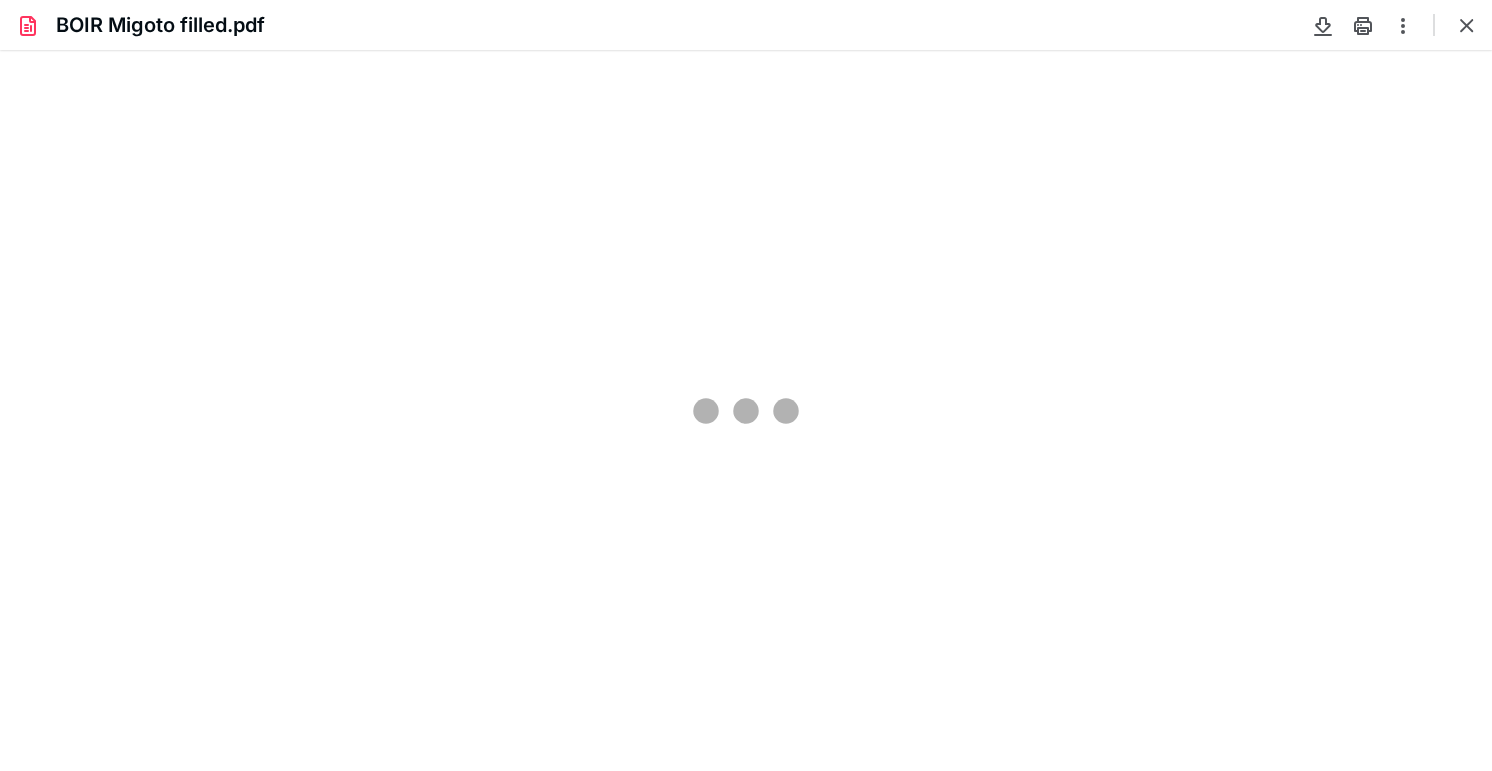 type on "86" 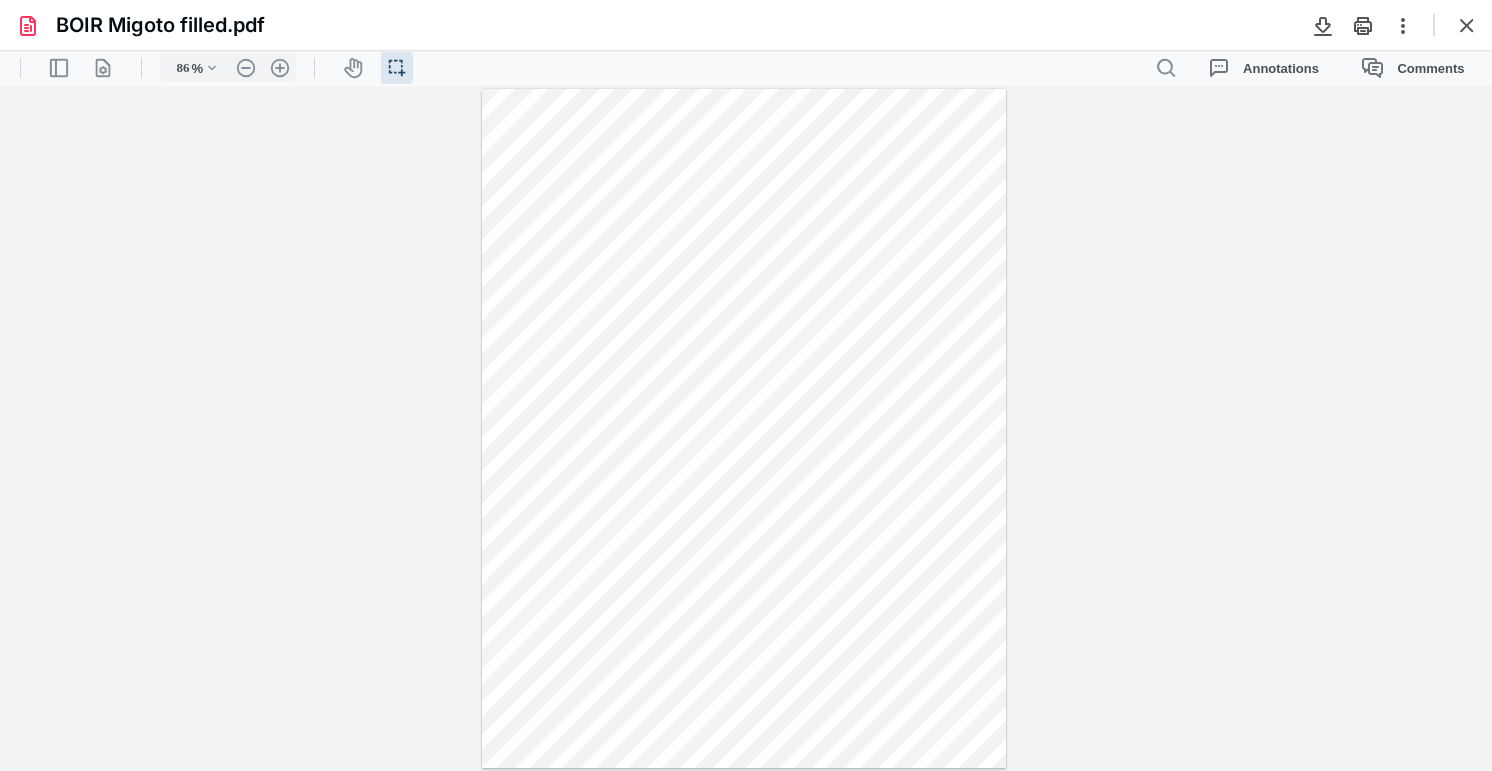 click on "**********" at bounding box center (746, 429) 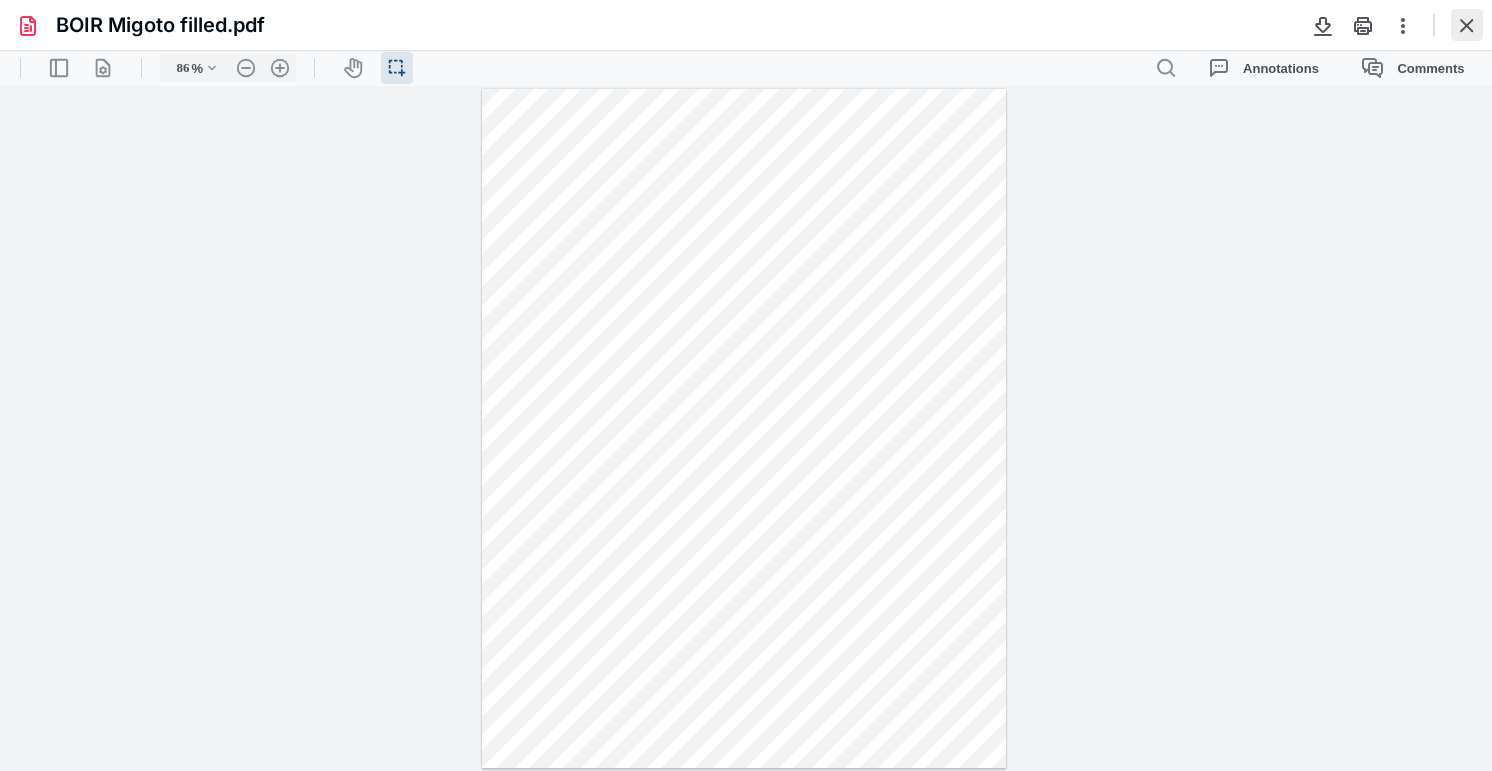 click at bounding box center [1467, 25] 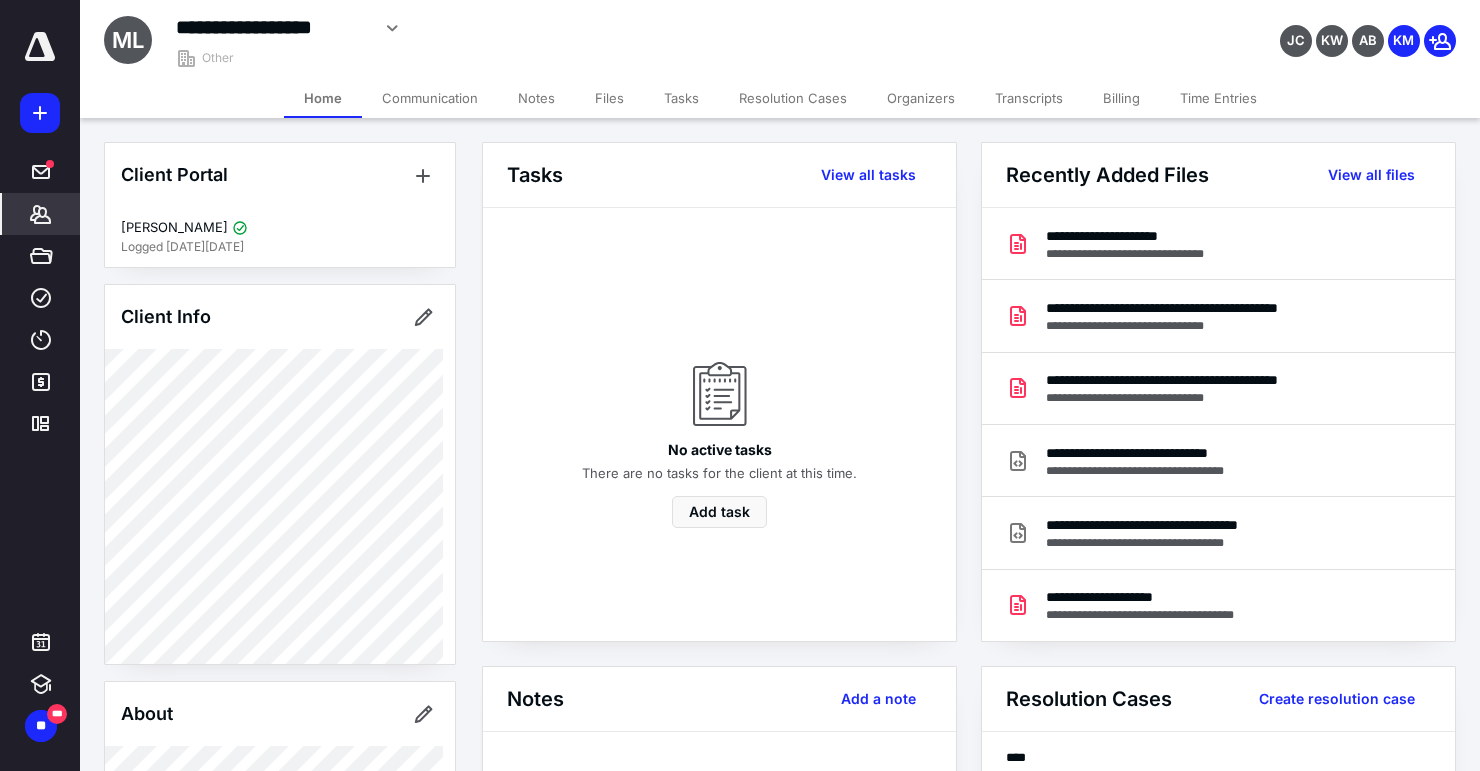 click on "Files" at bounding box center (609, 98) 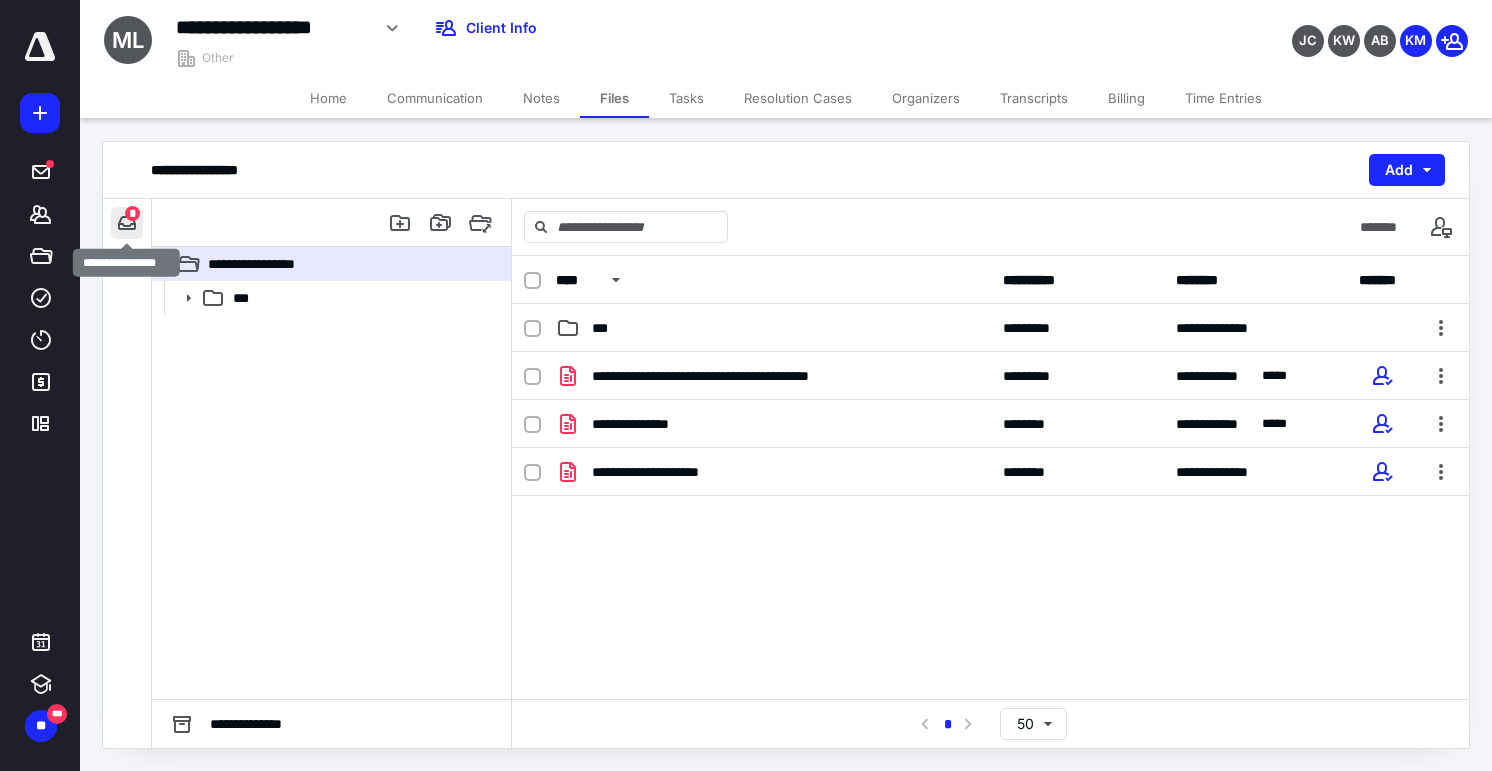 click at bounding box center (127, 223) 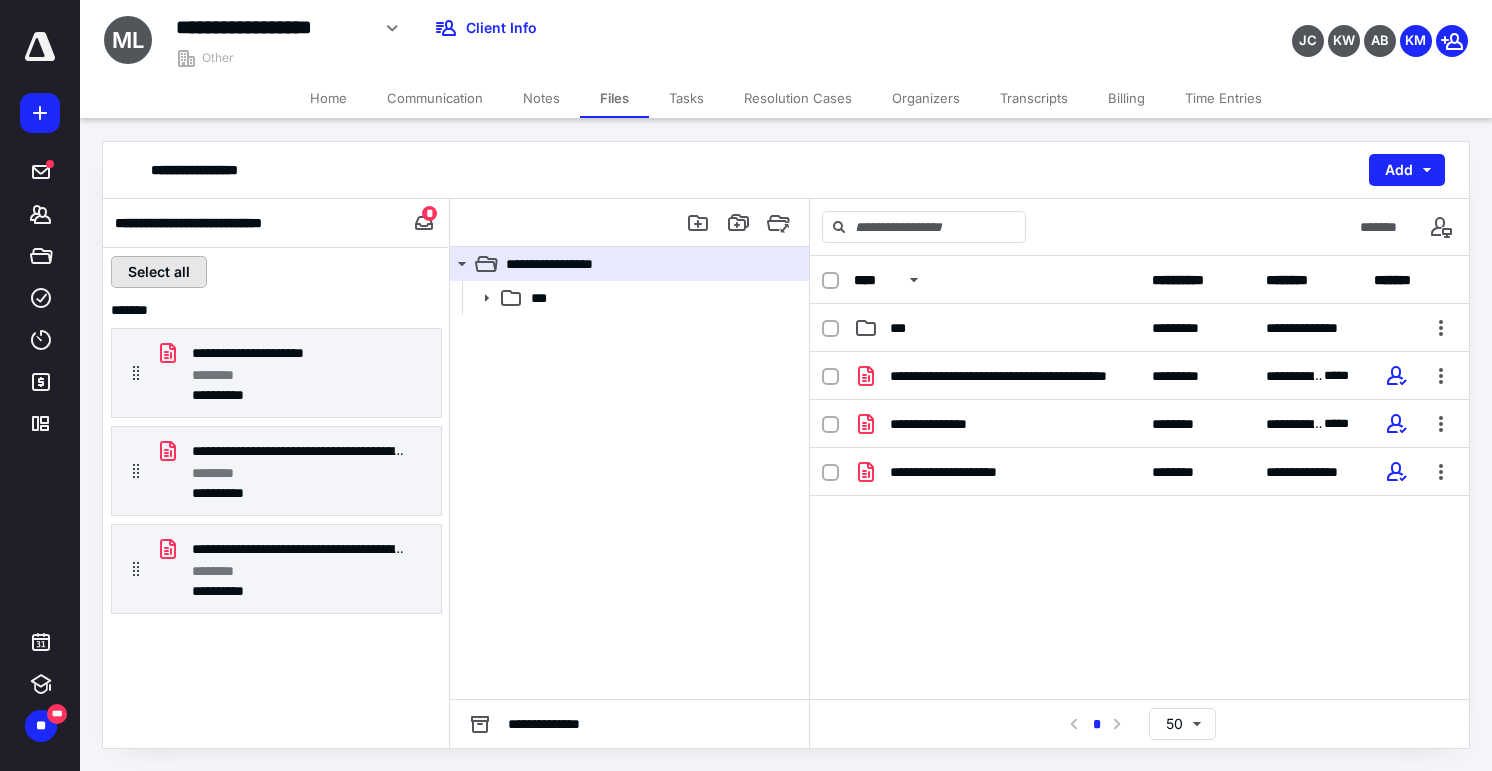 click on "Select all" at bounding box center [159, 272] 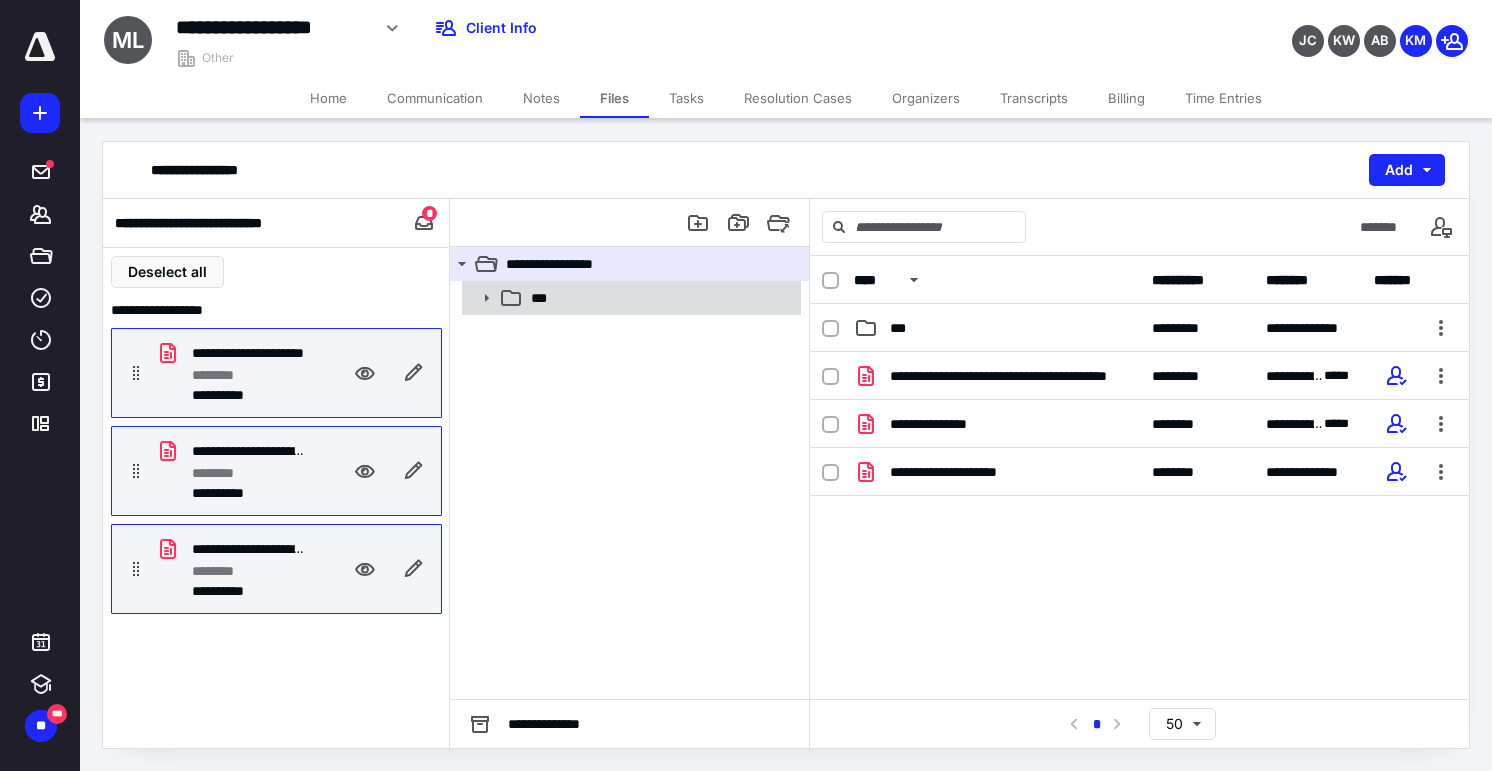 click 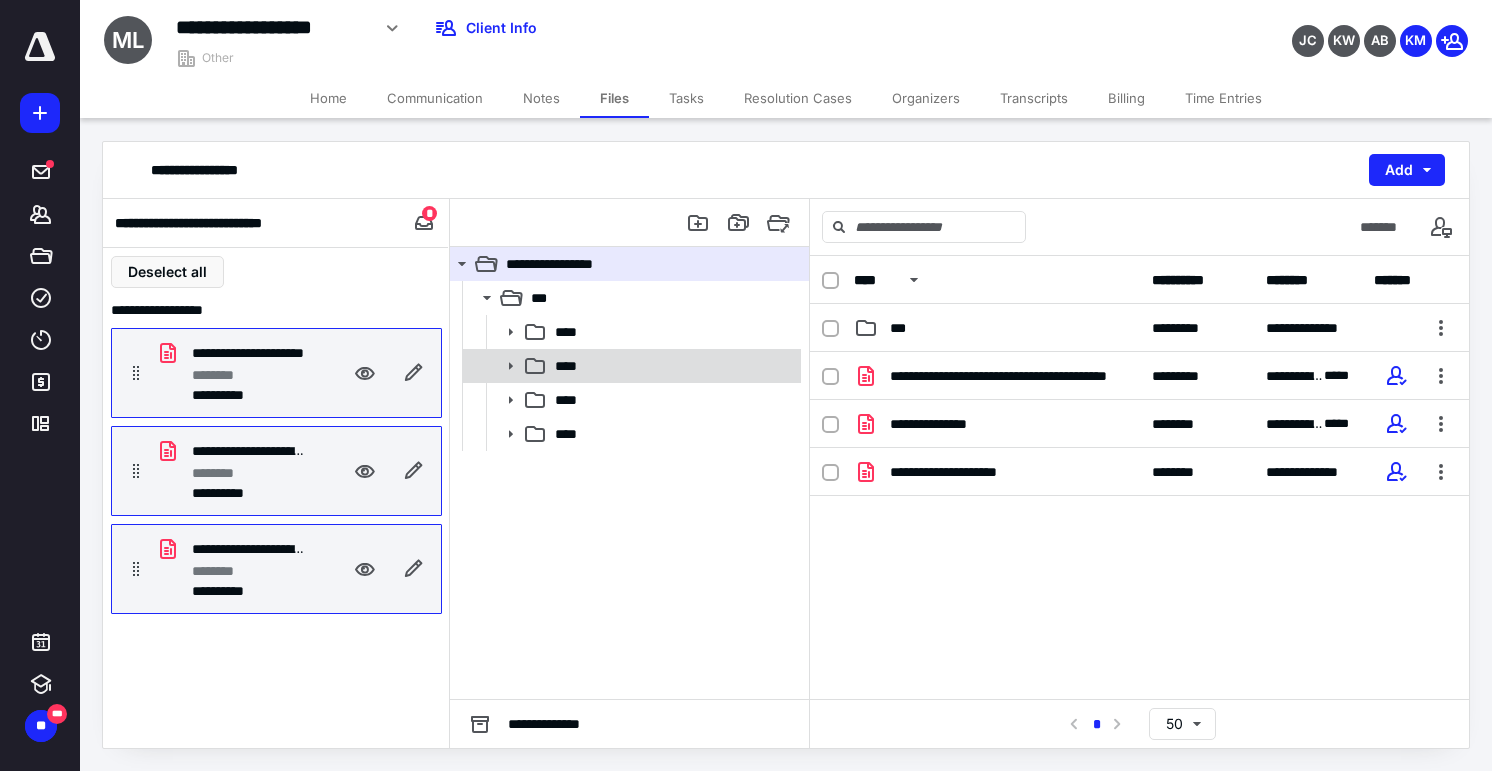 click 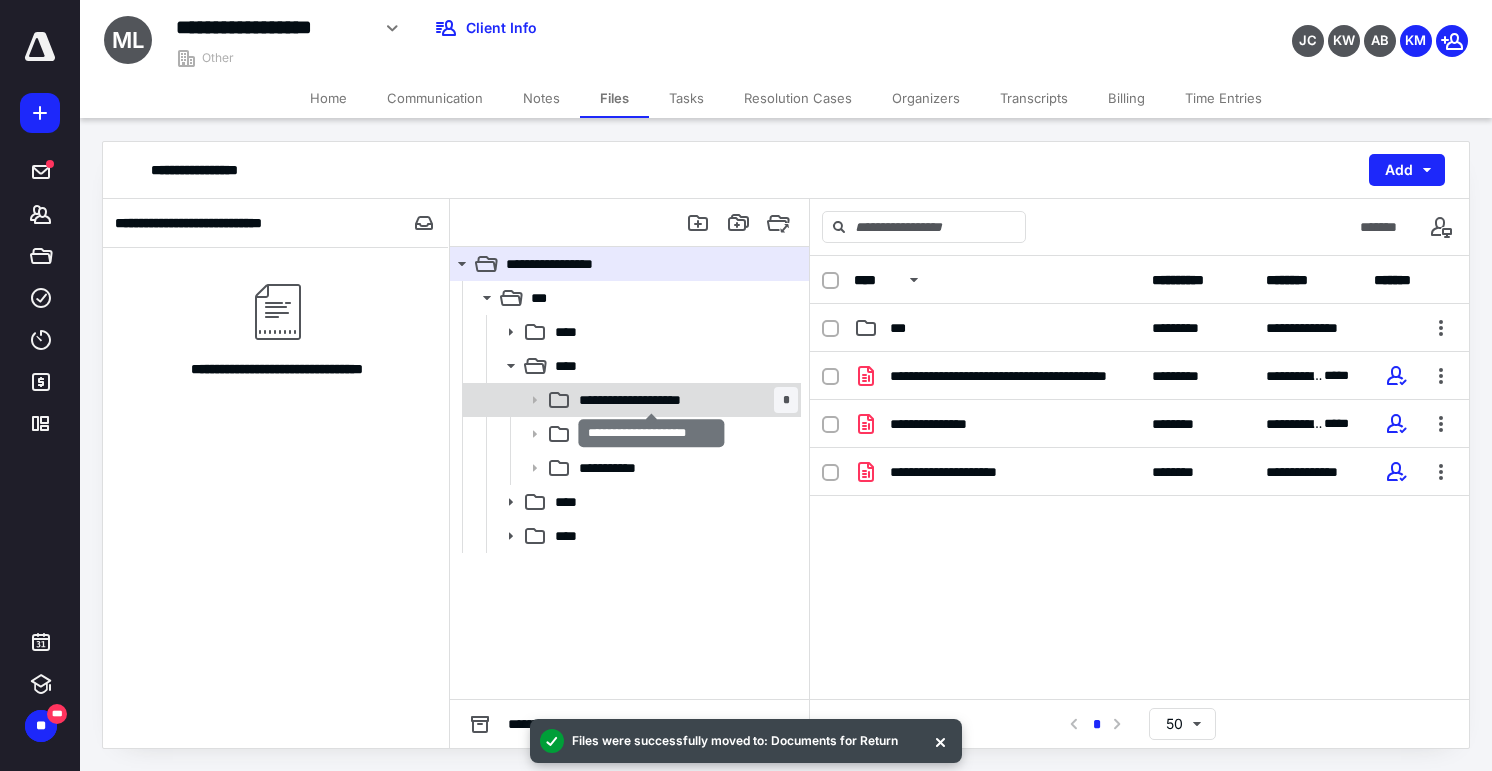 click on "**********" at bounding box center [651, 400] 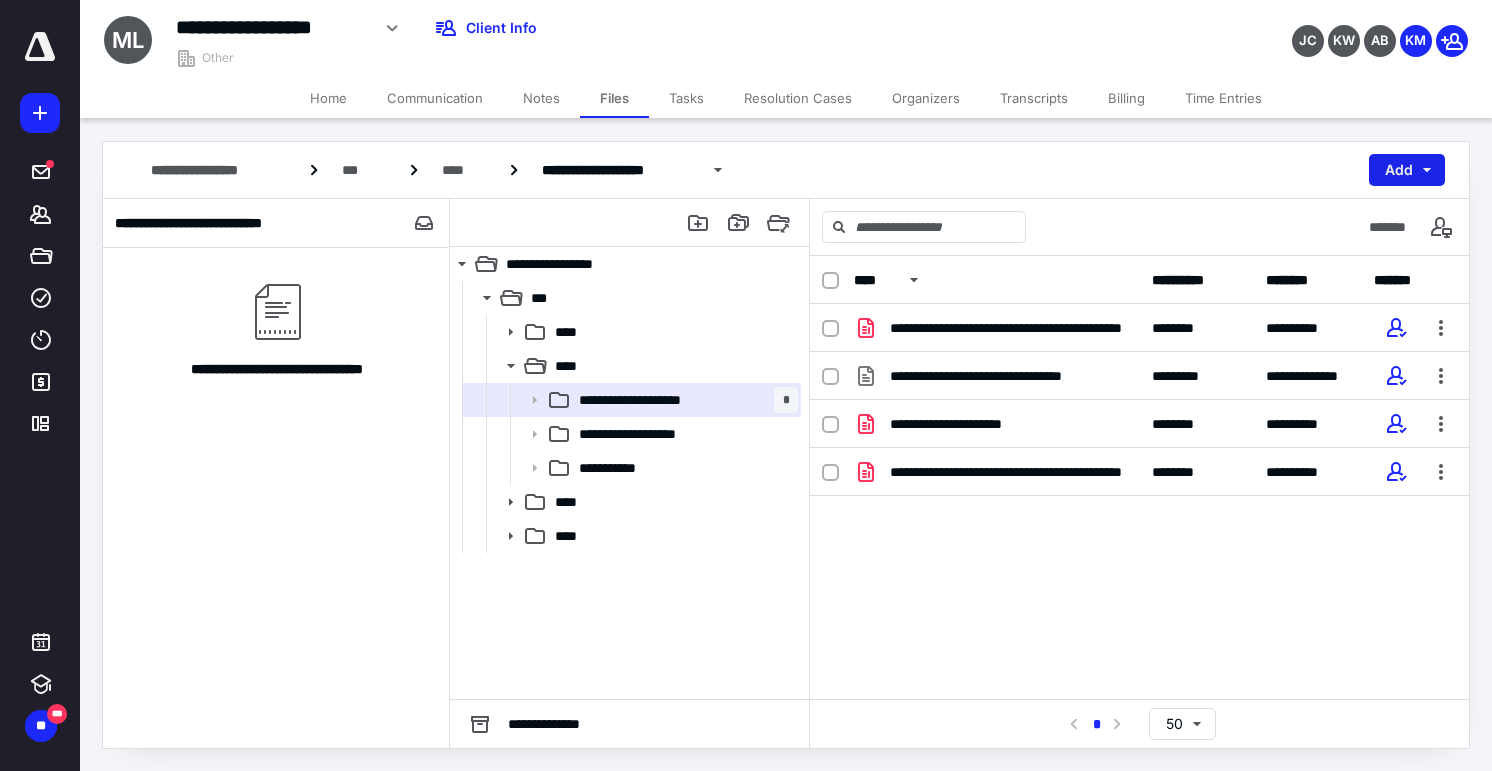 click on "Add" at bounding box center [1407, 170] 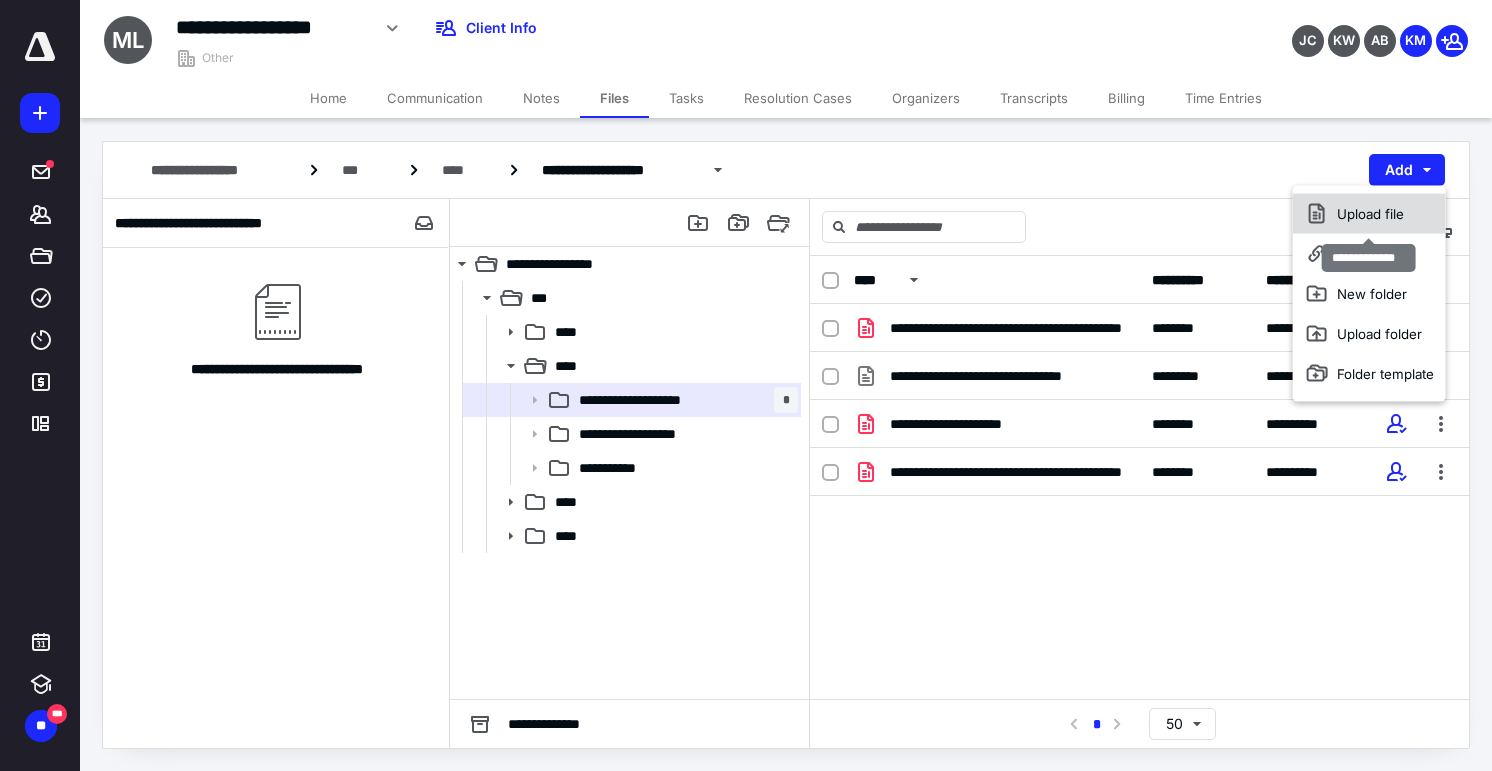 click on "Upload file" at bounding box center (1369, 214) 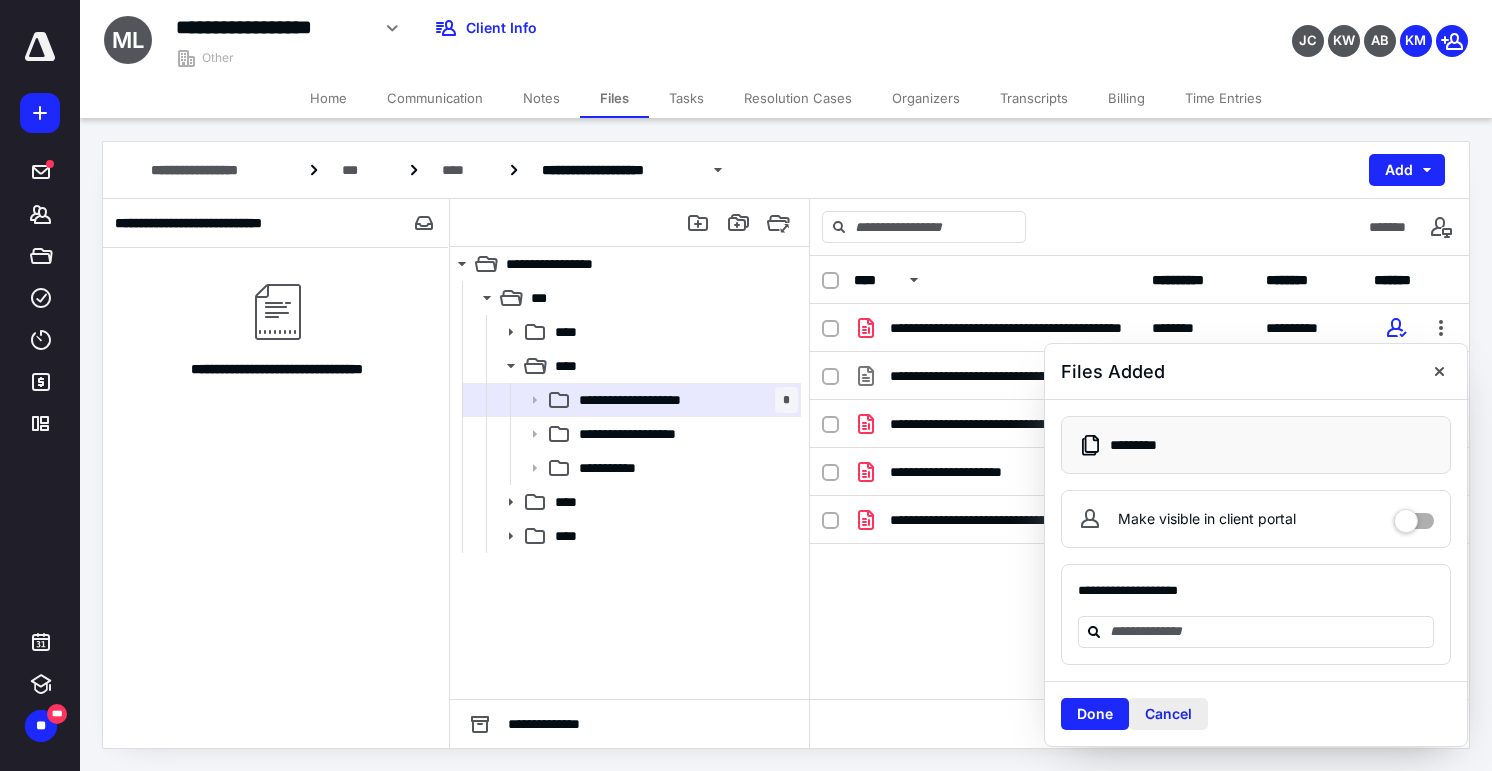 click on "Cancel" at bounding box center [1168, 714] 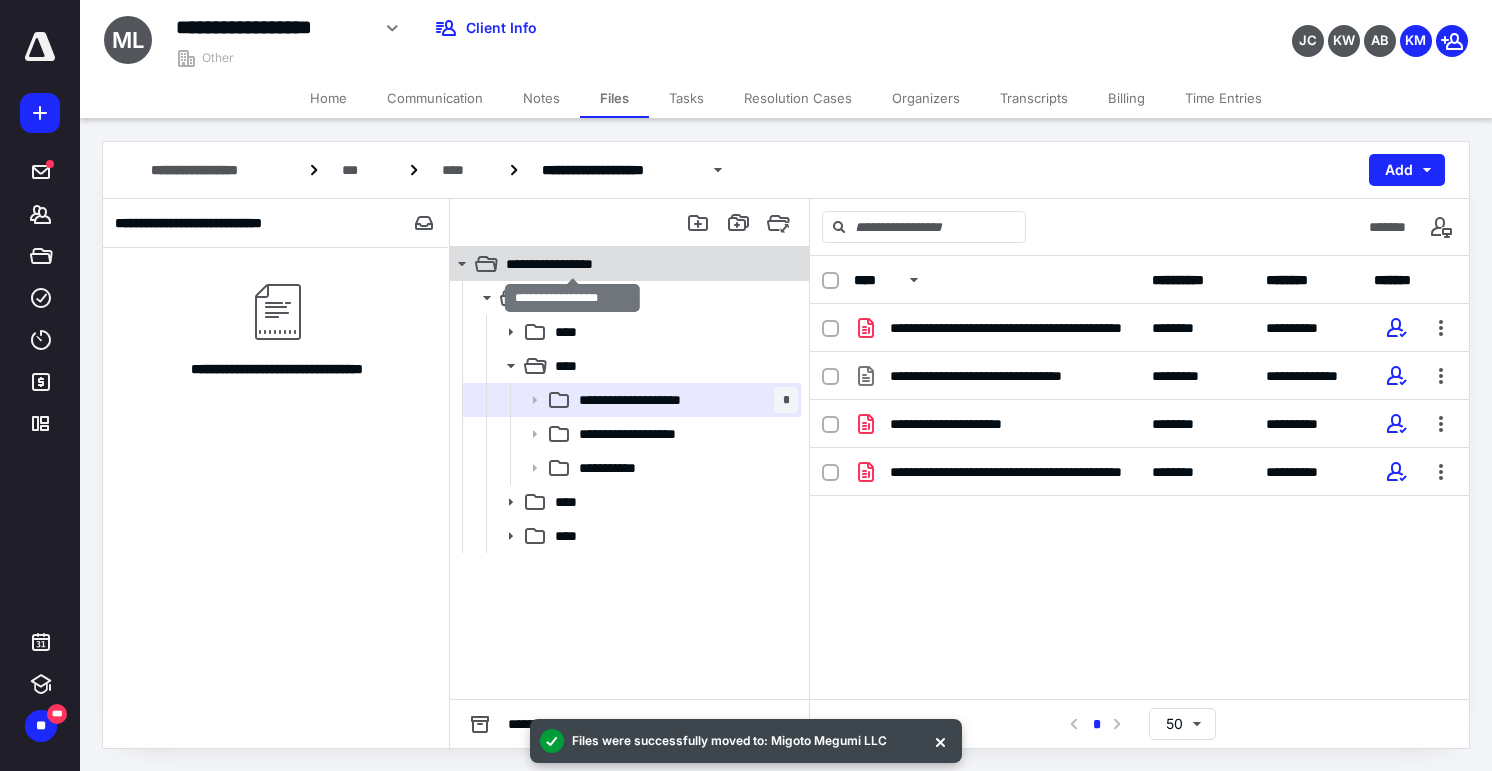 click on "**********" at bounding box center (572, 264) 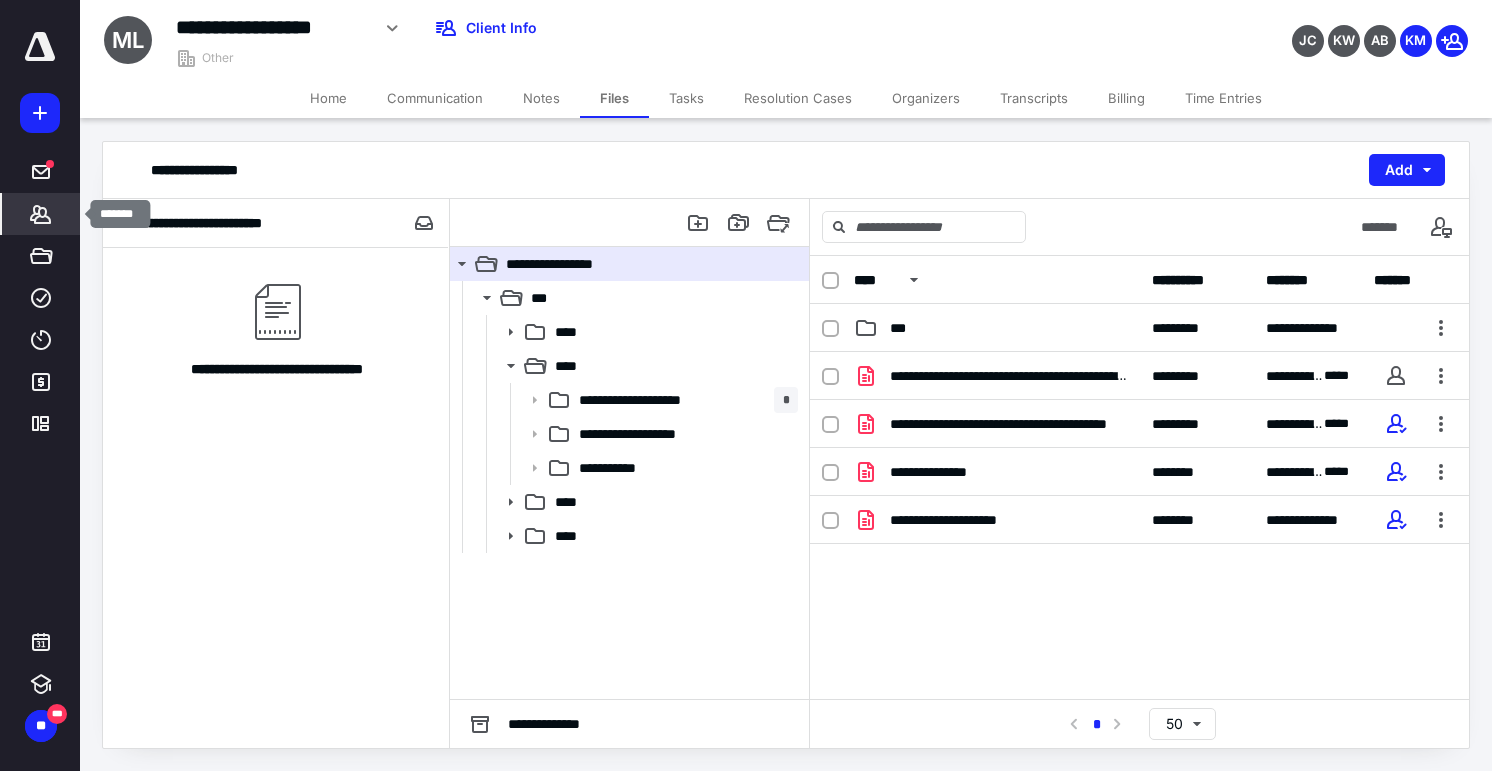 click 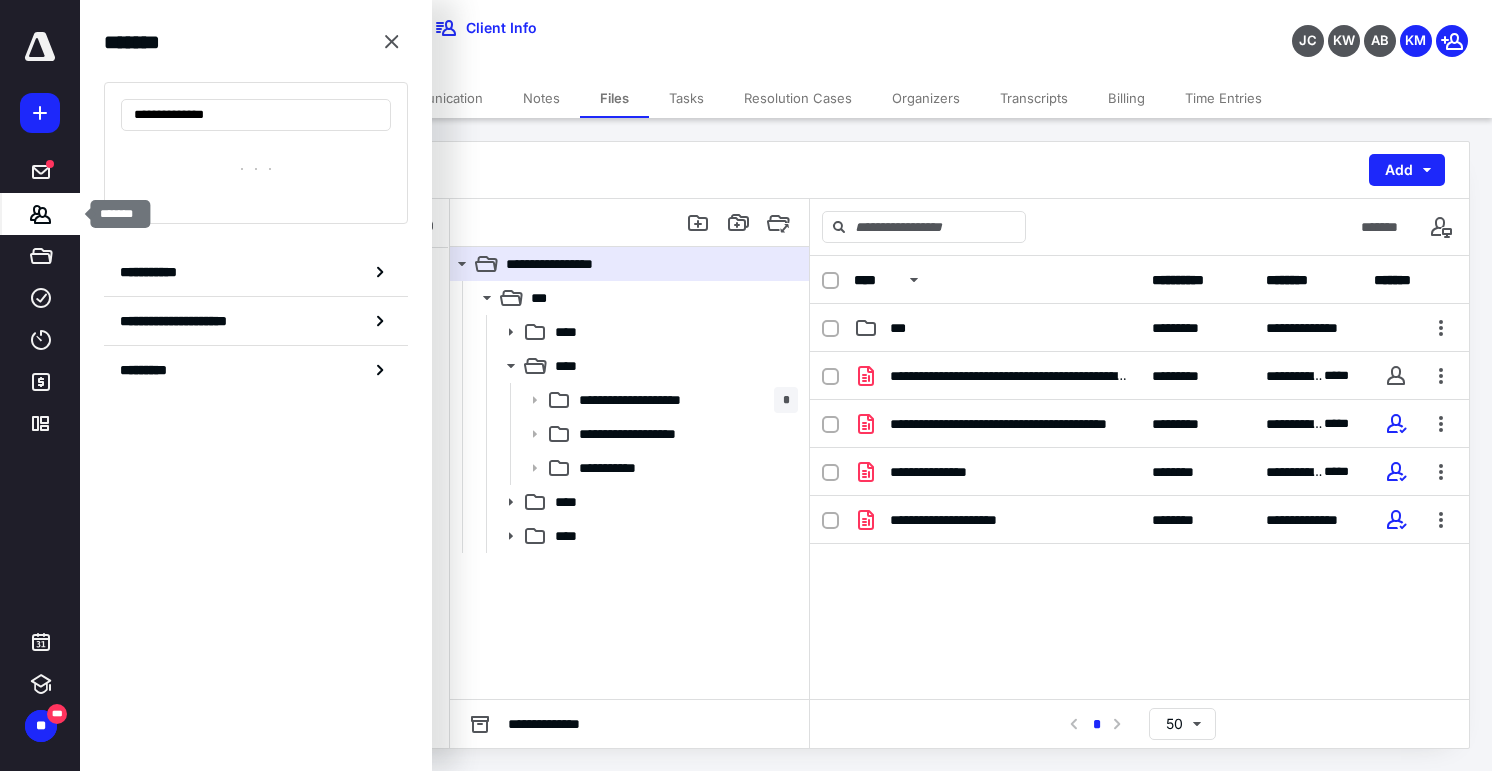 type on "**********" 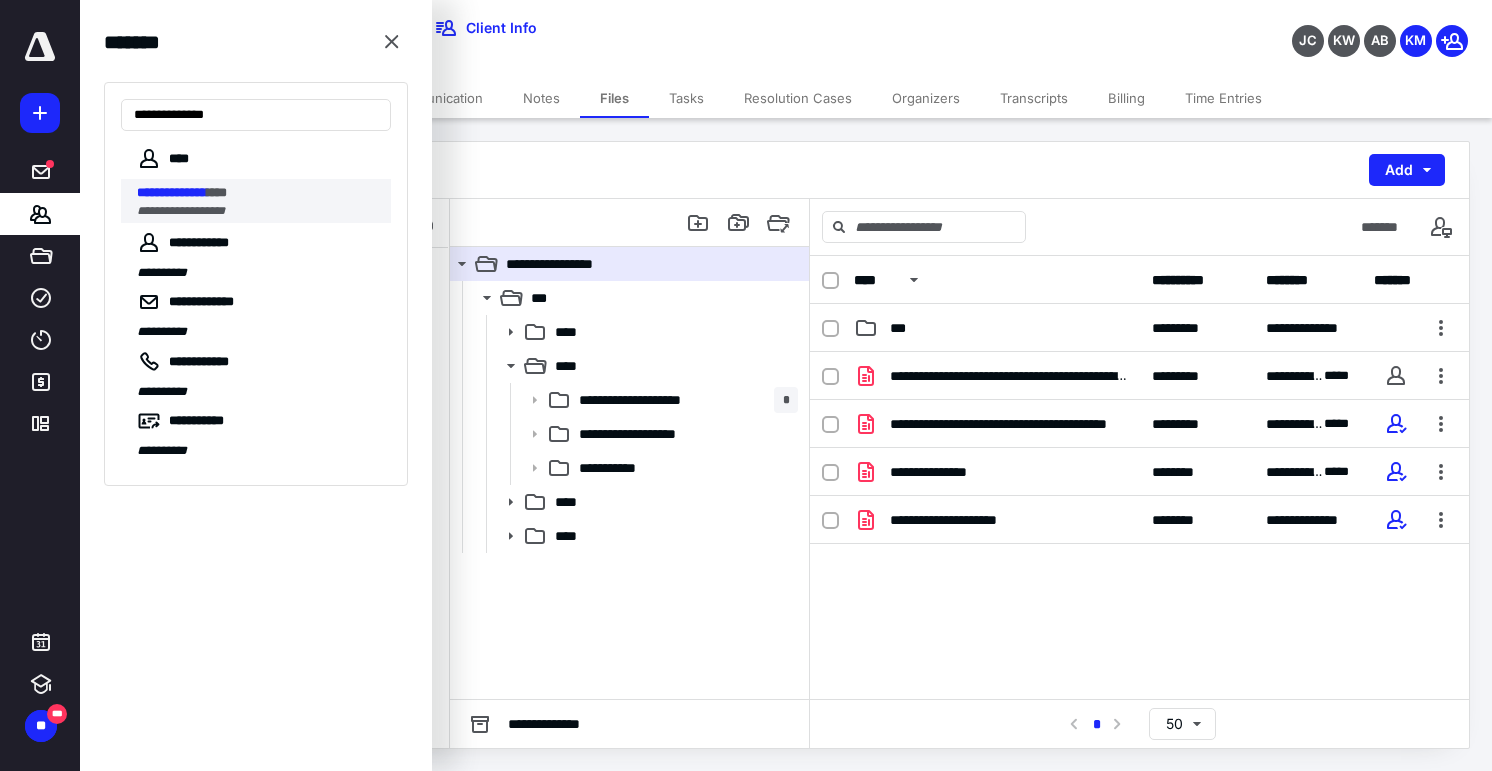click on "**********" at bounding box center (172, 192) 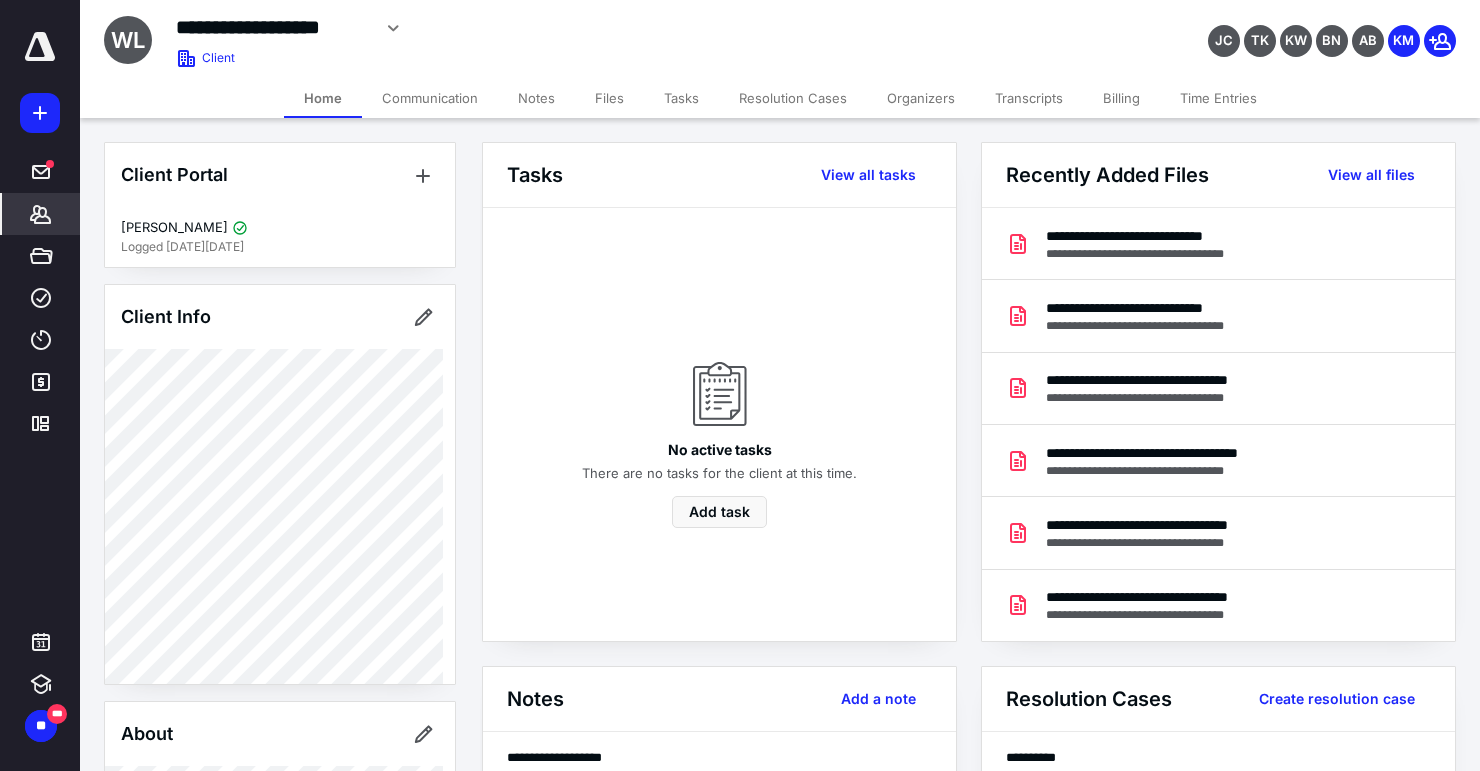 click on "Files" at bounding box center (609, 98) 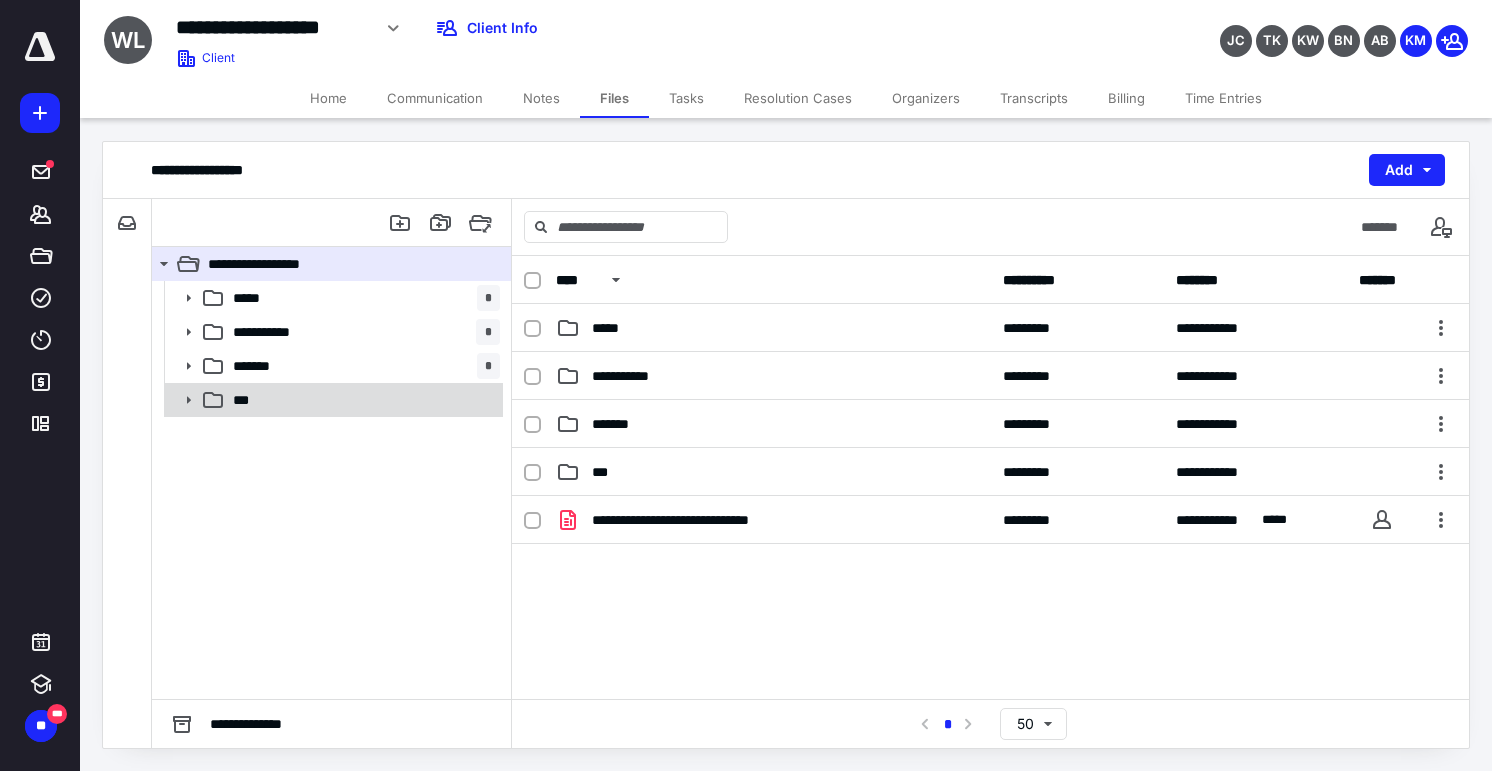 click 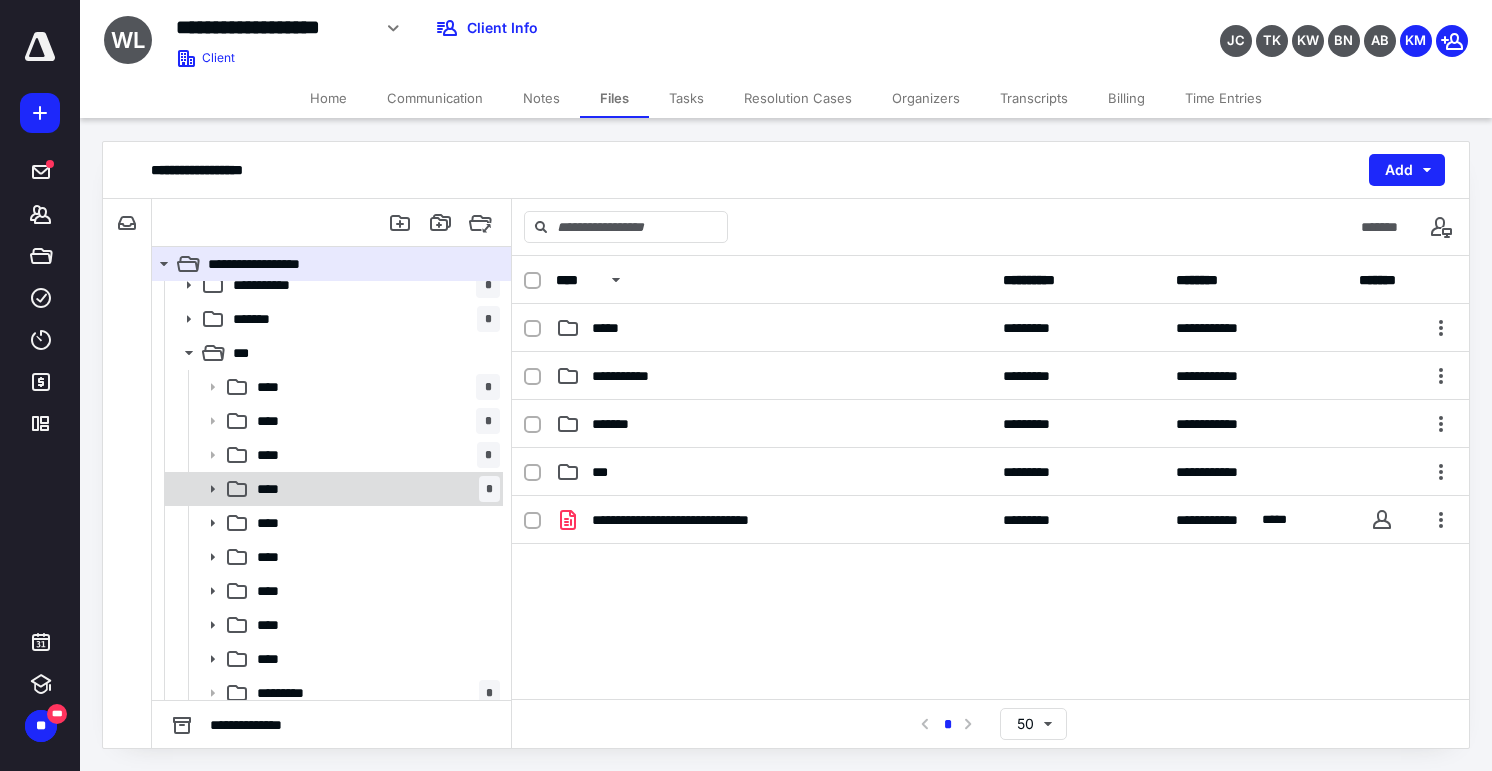 scroll, scrollTop: 56, scrollLeft: 0, axis: vertical 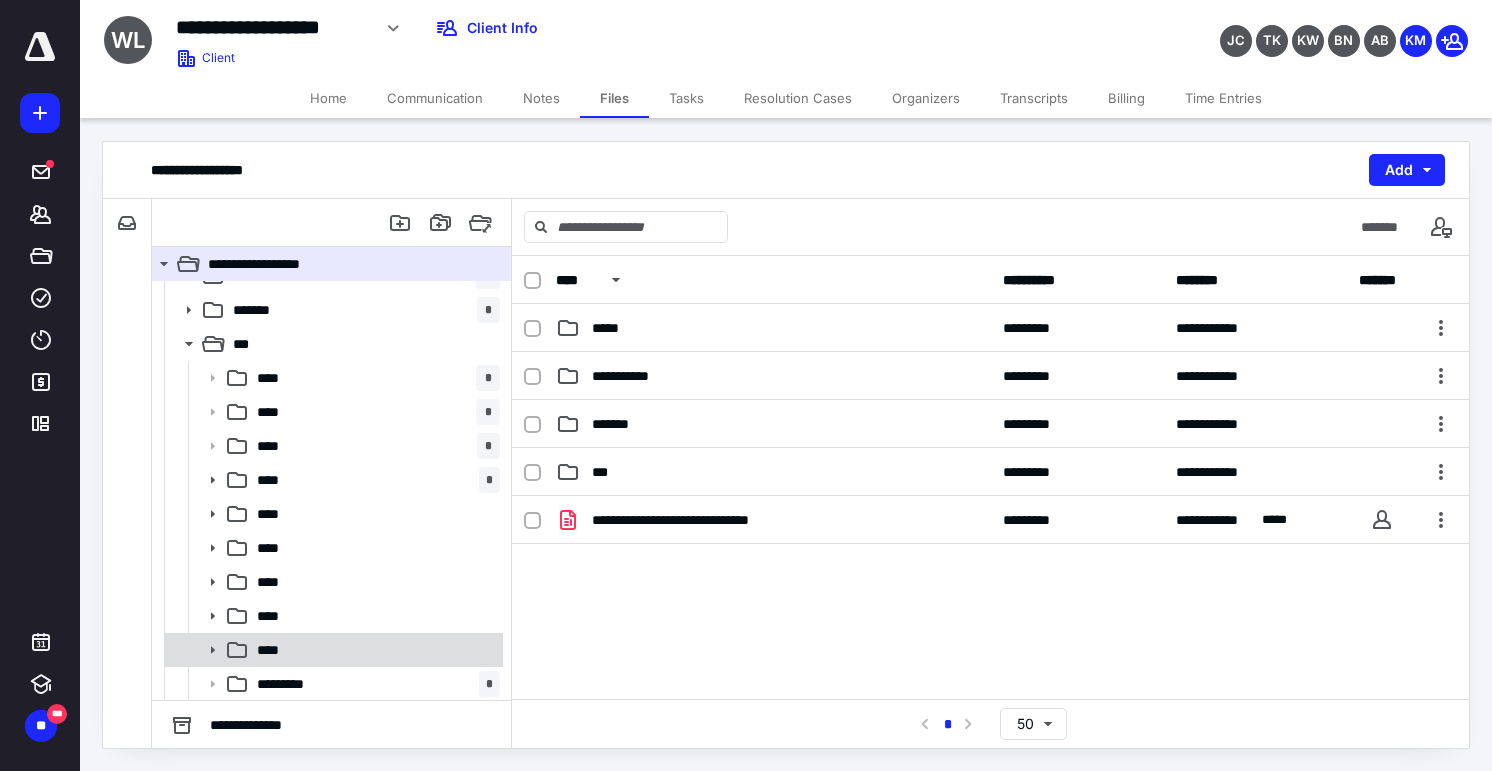 click 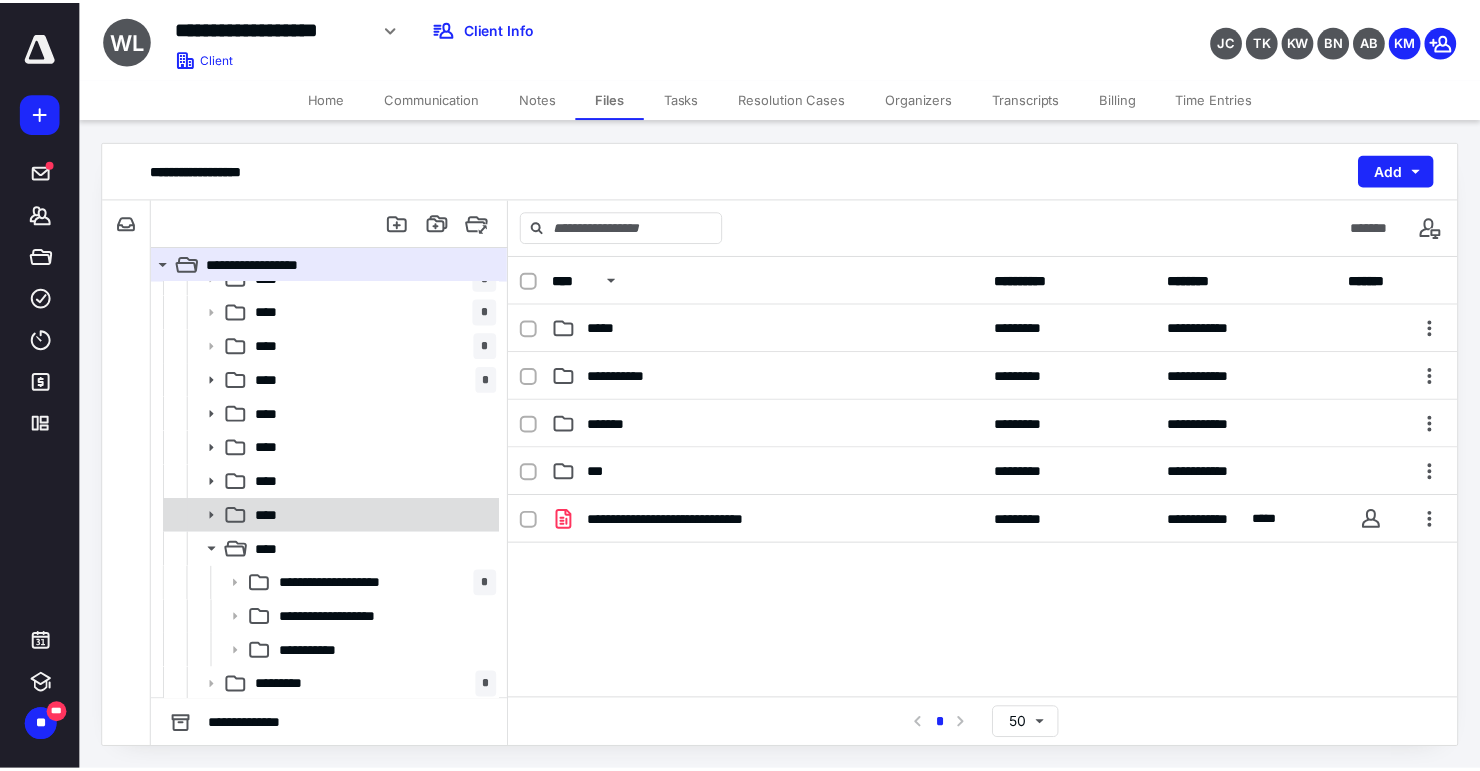 scroll, scrollTop: 158, scrollLeft: 0, axis: vertical 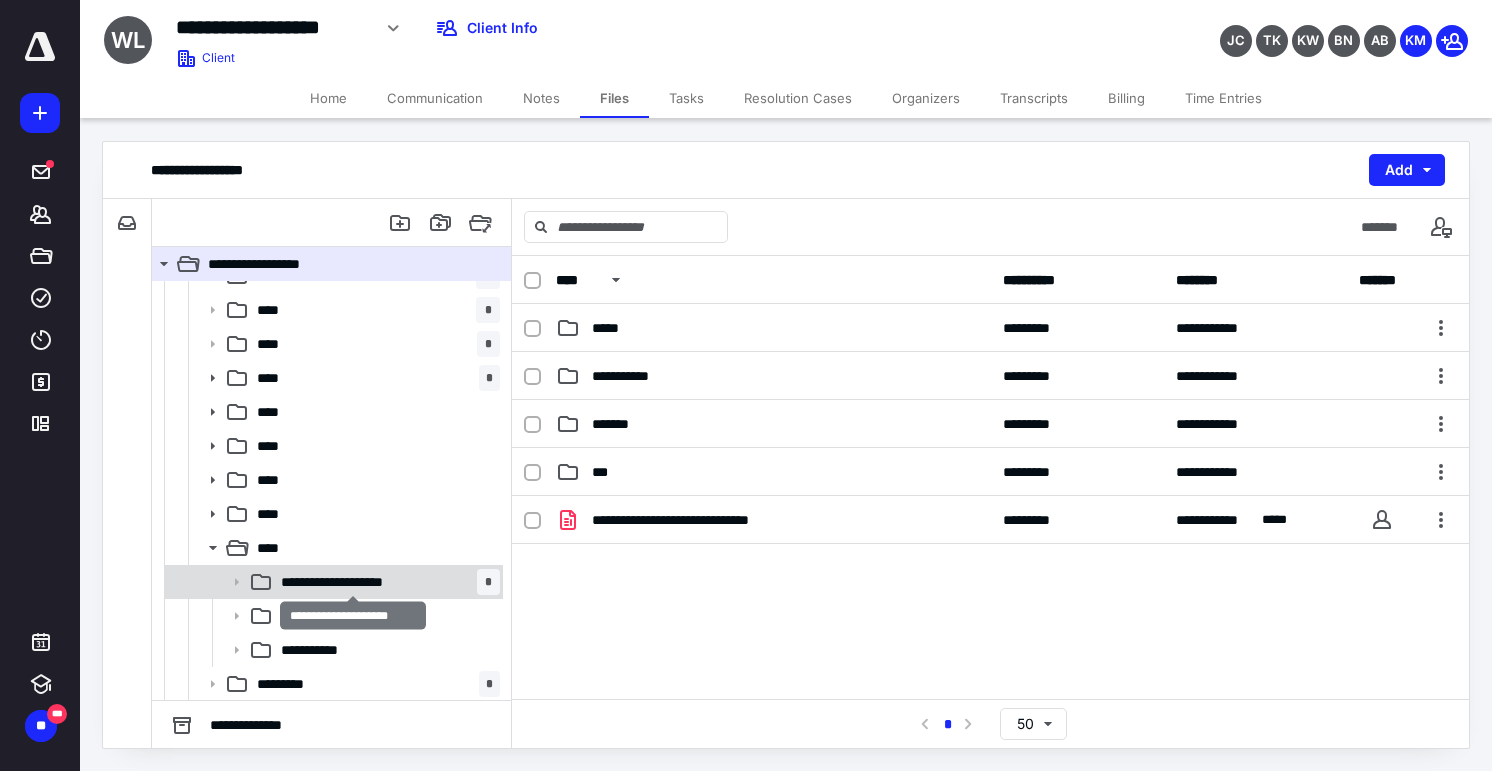 click on "**********" at bounding box center [353, 582] 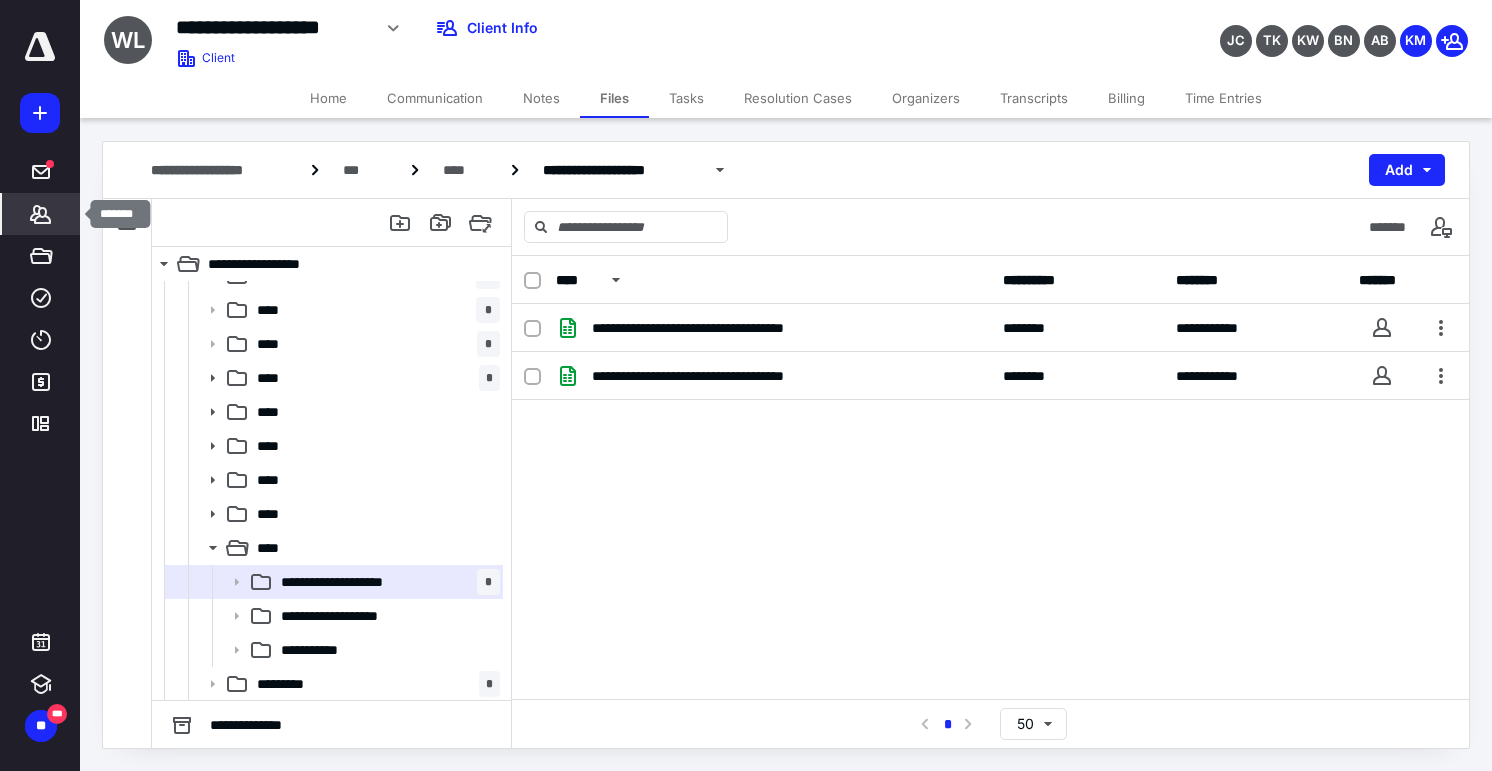 click 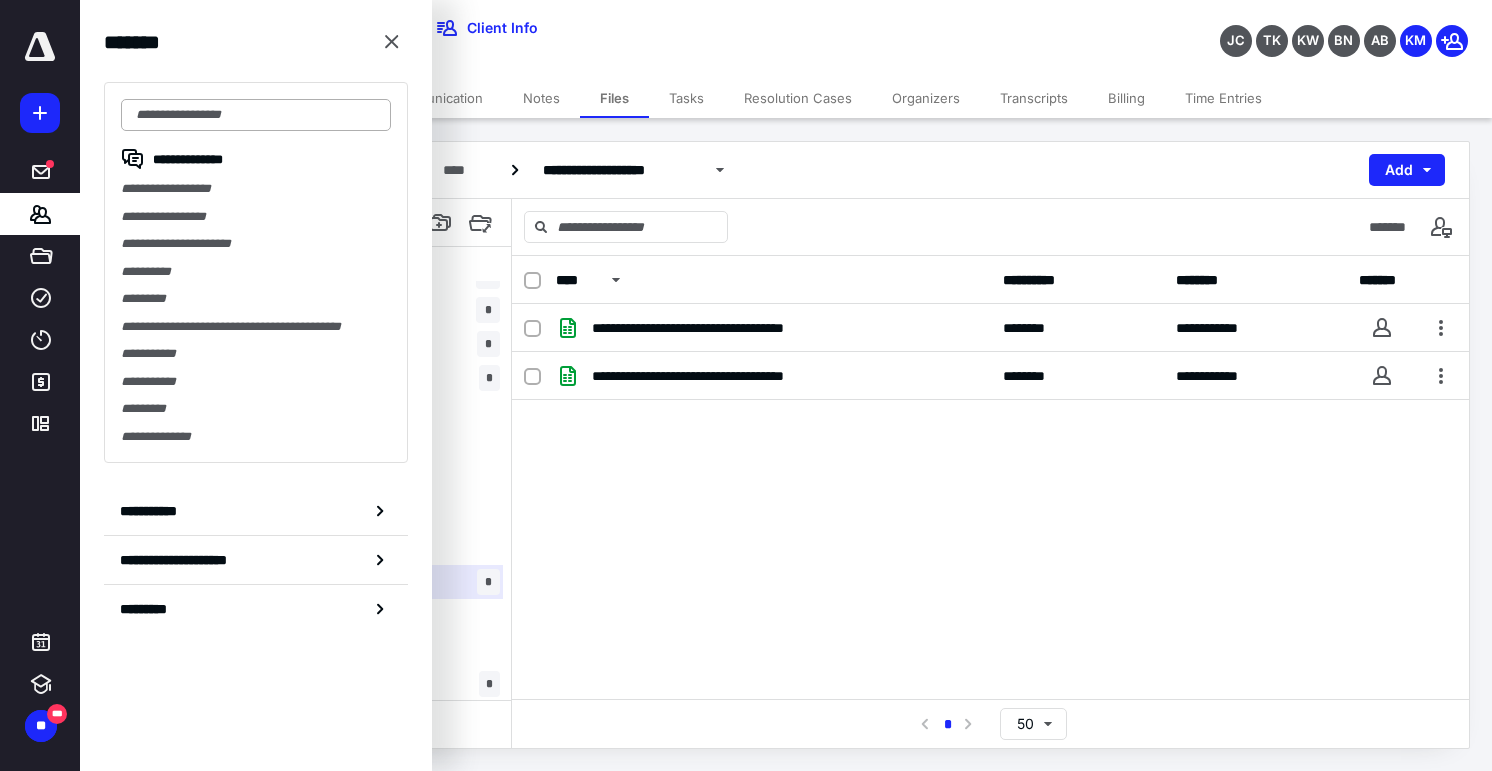 click at bounding box center (256, 115) 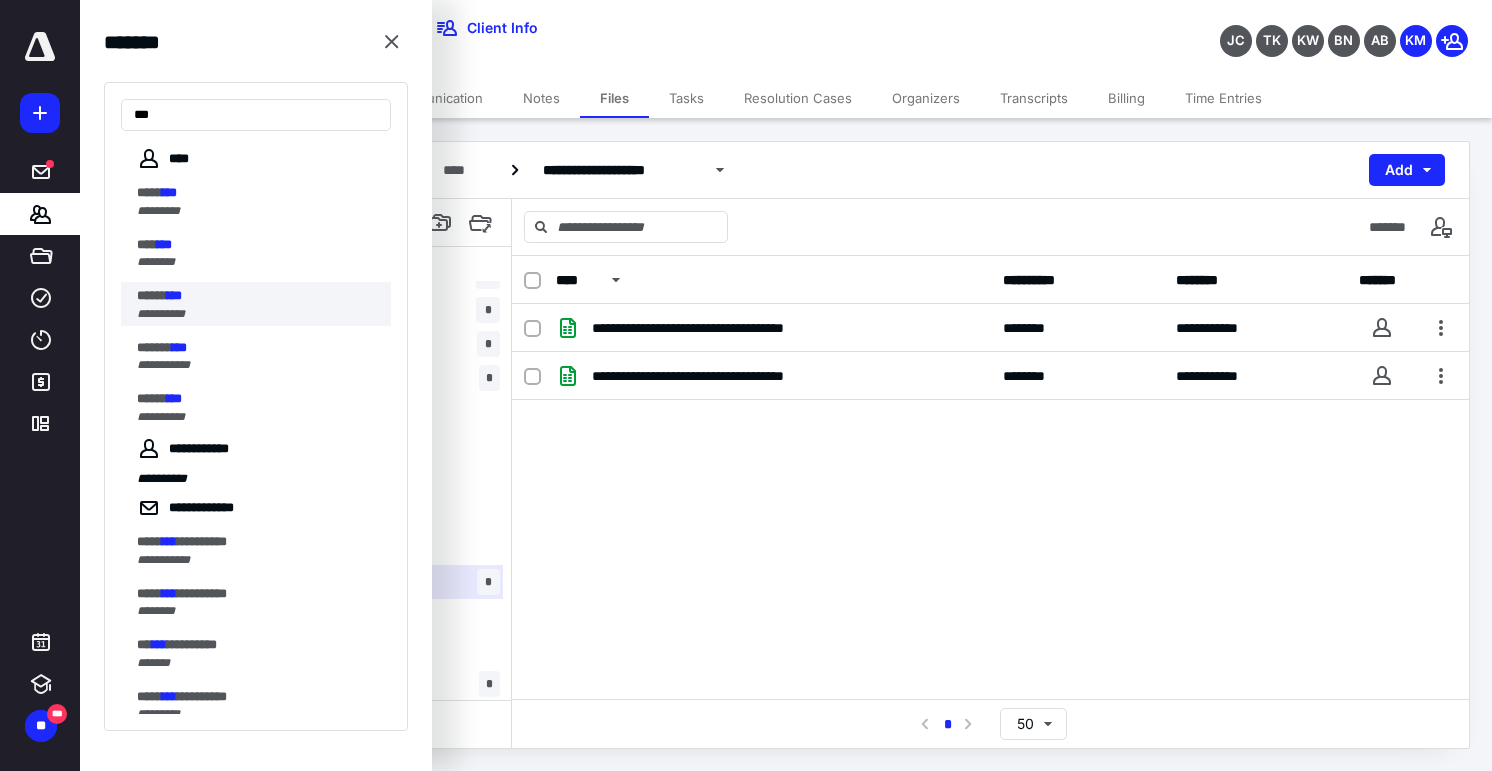 type on "***" 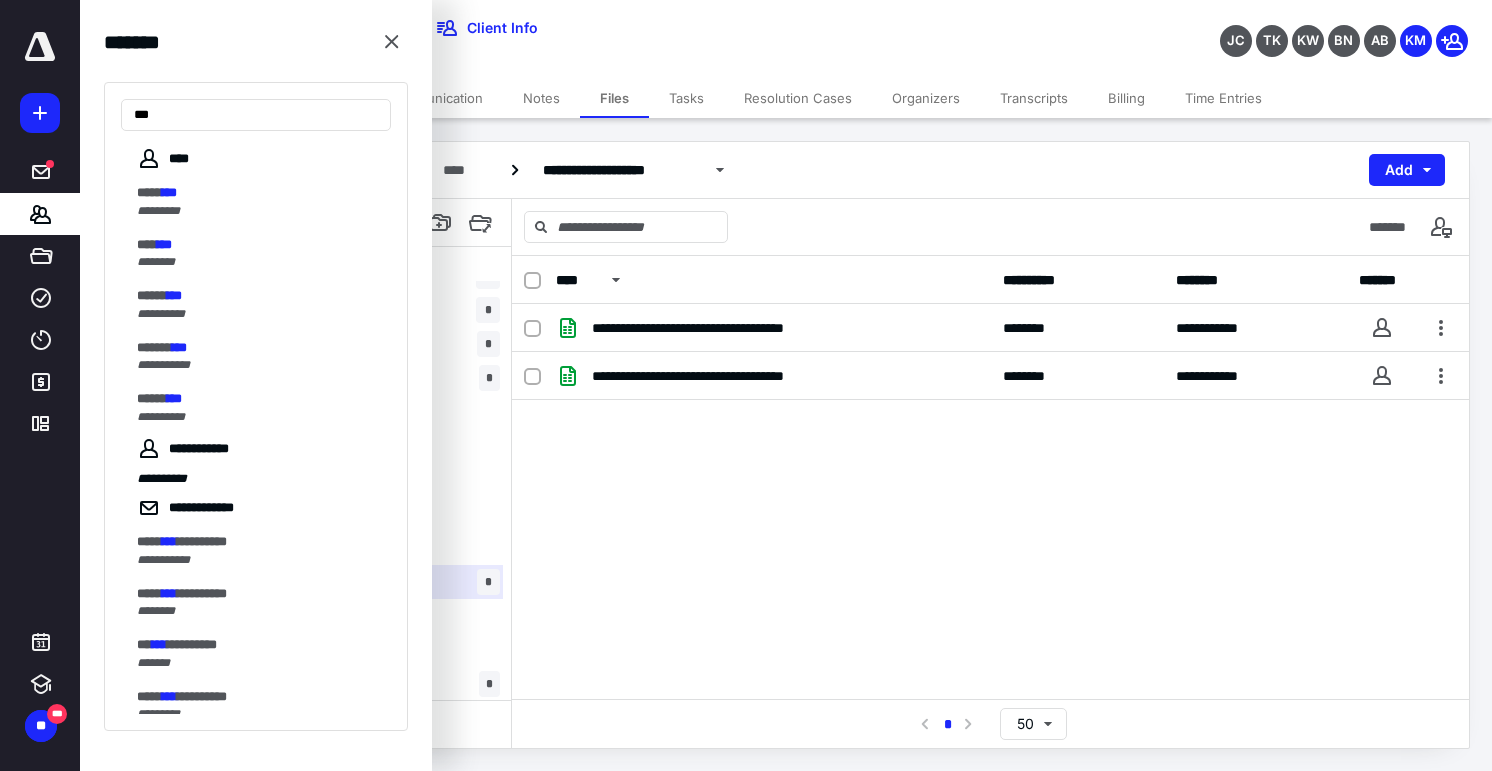 click on "*****" at bounding box center [152, 295] 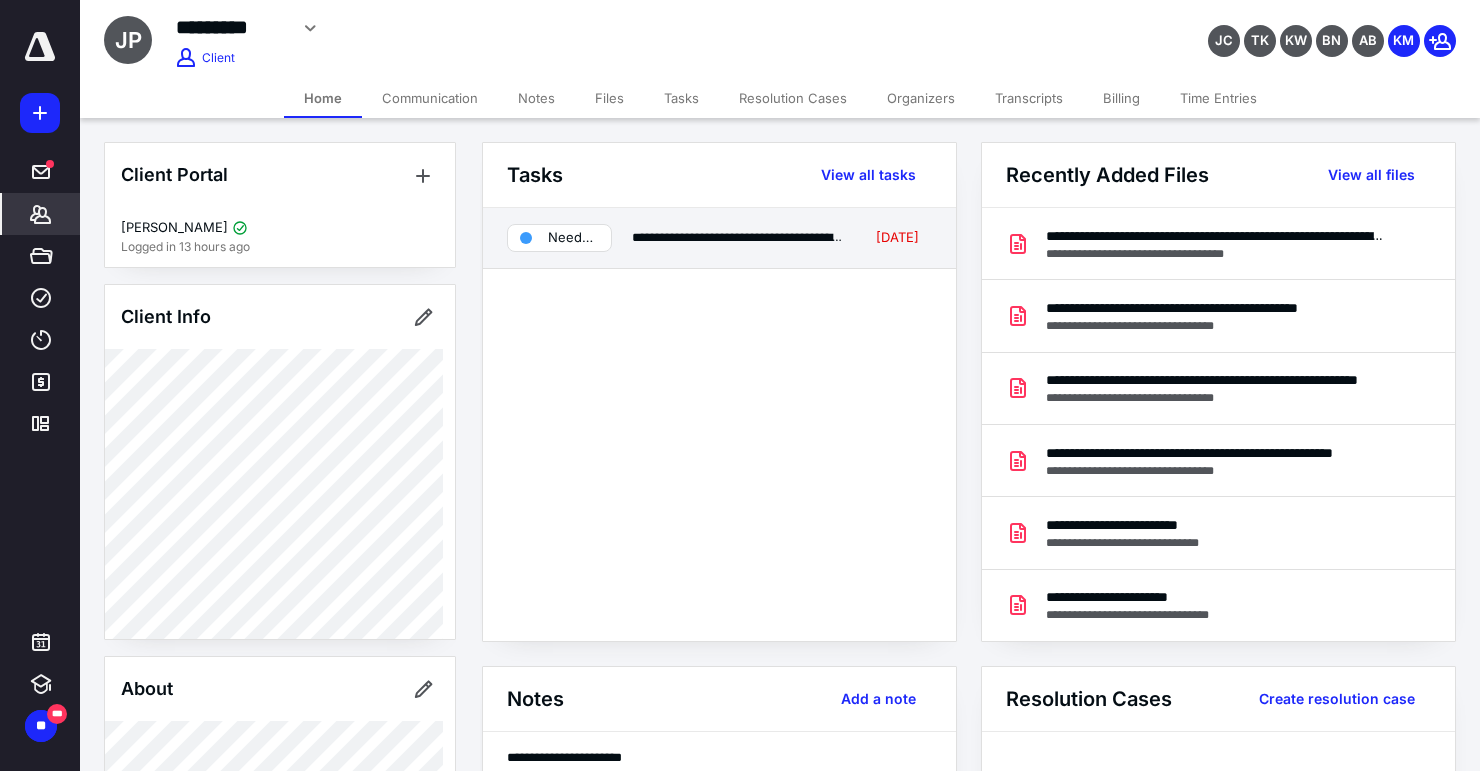 click on "Needs review" at bounding box center [573, 238] 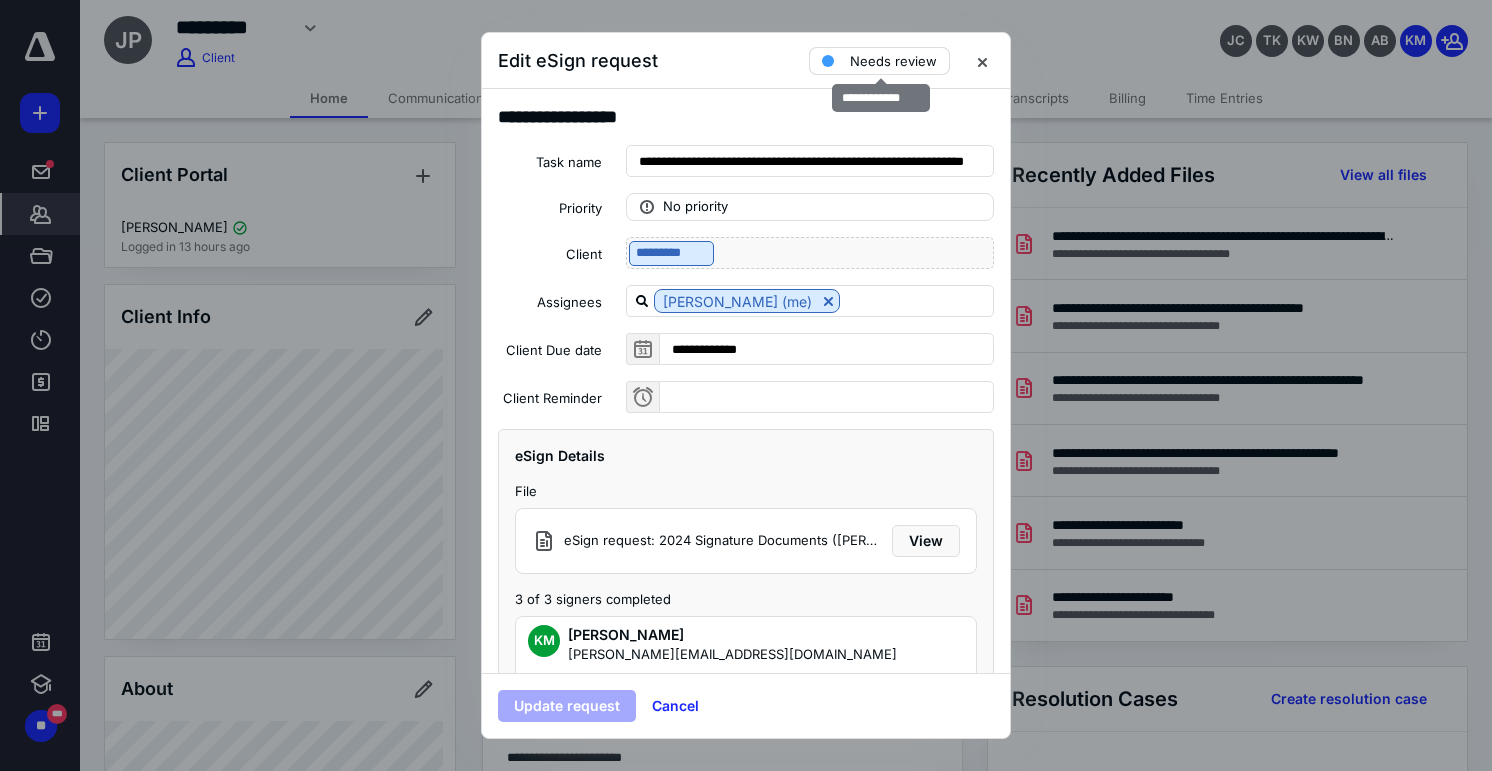 click on "Needs review" at bounding box center [893, 61] 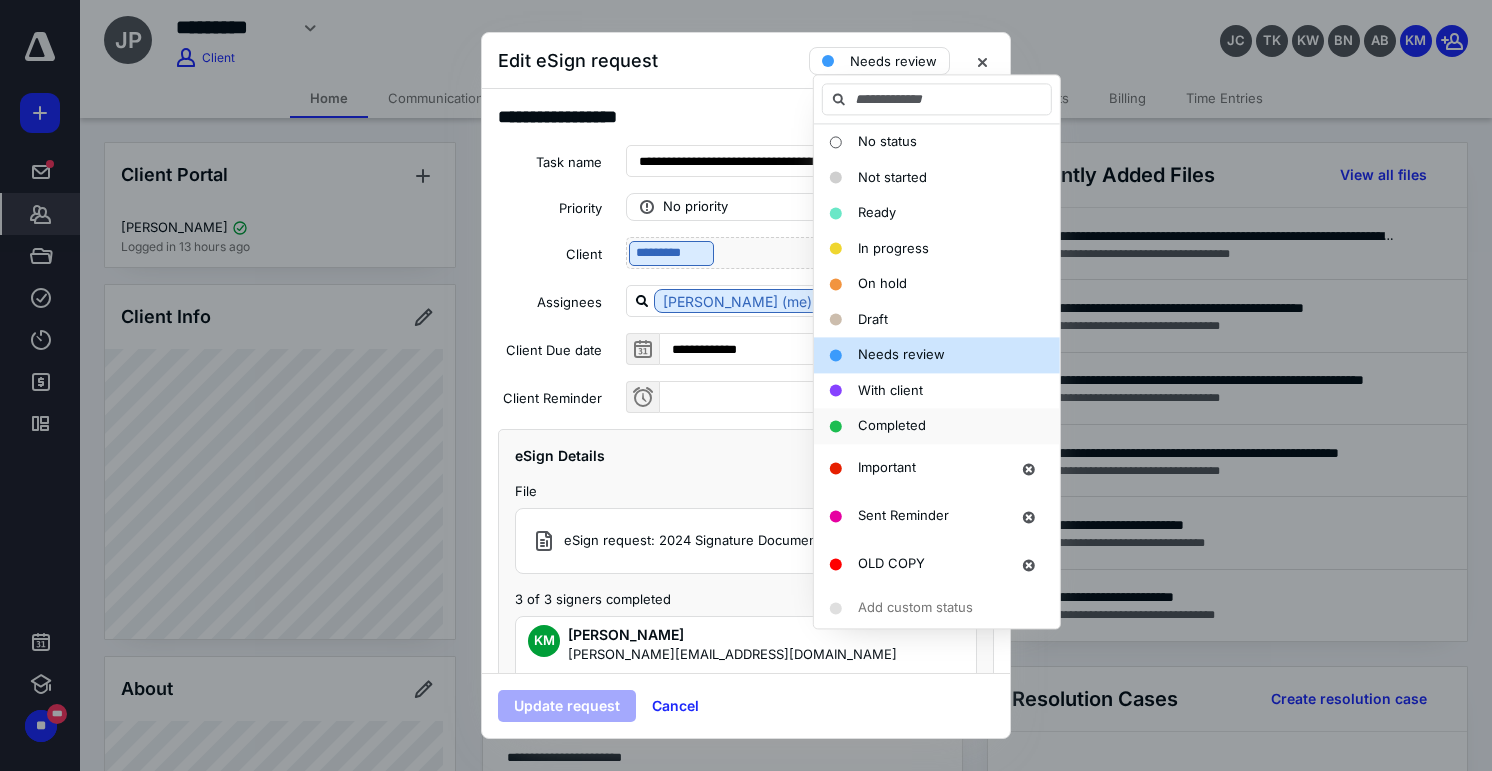 click on "Completed" at bounding box center (892, 425) 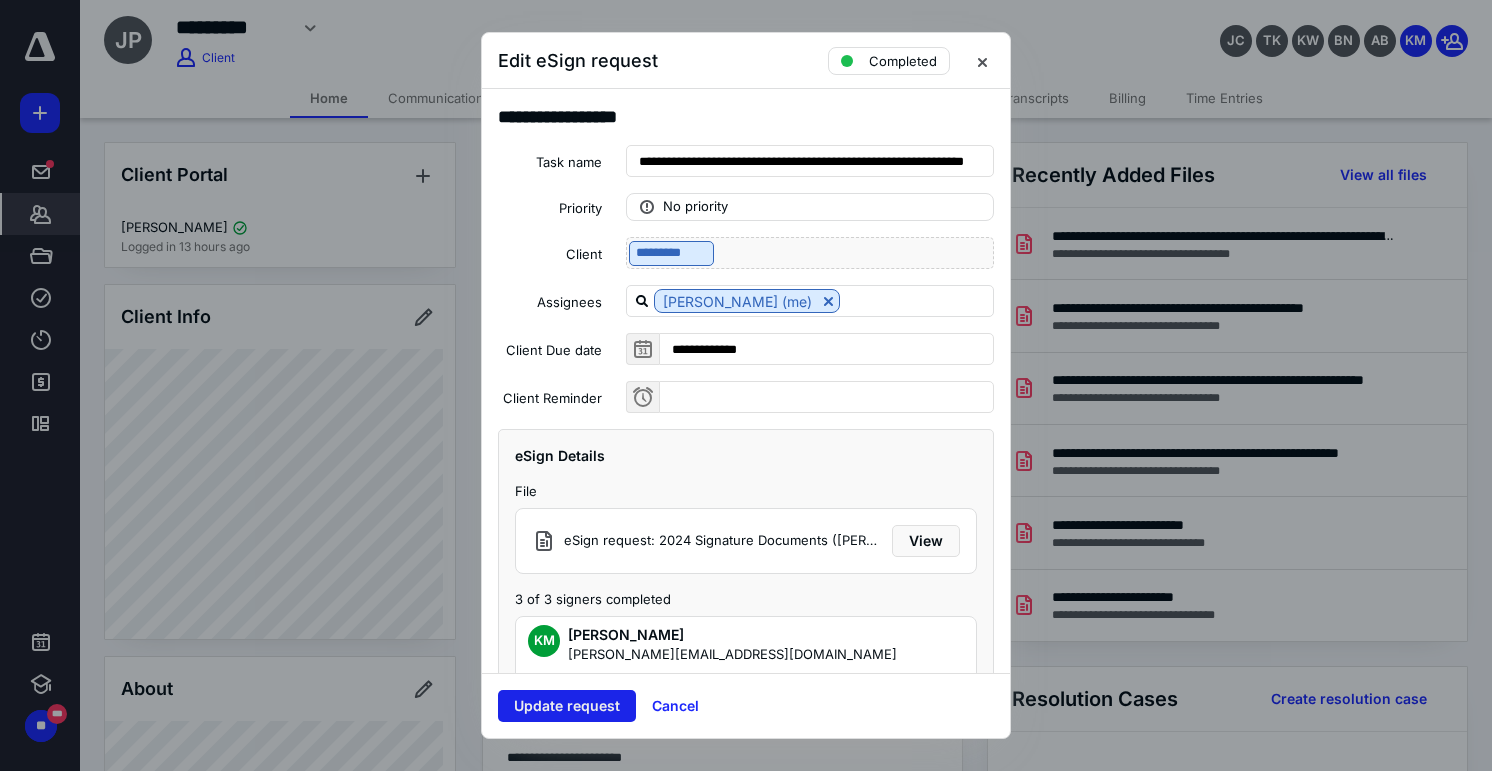 click on "Update request" at bounding box center [567, 706] 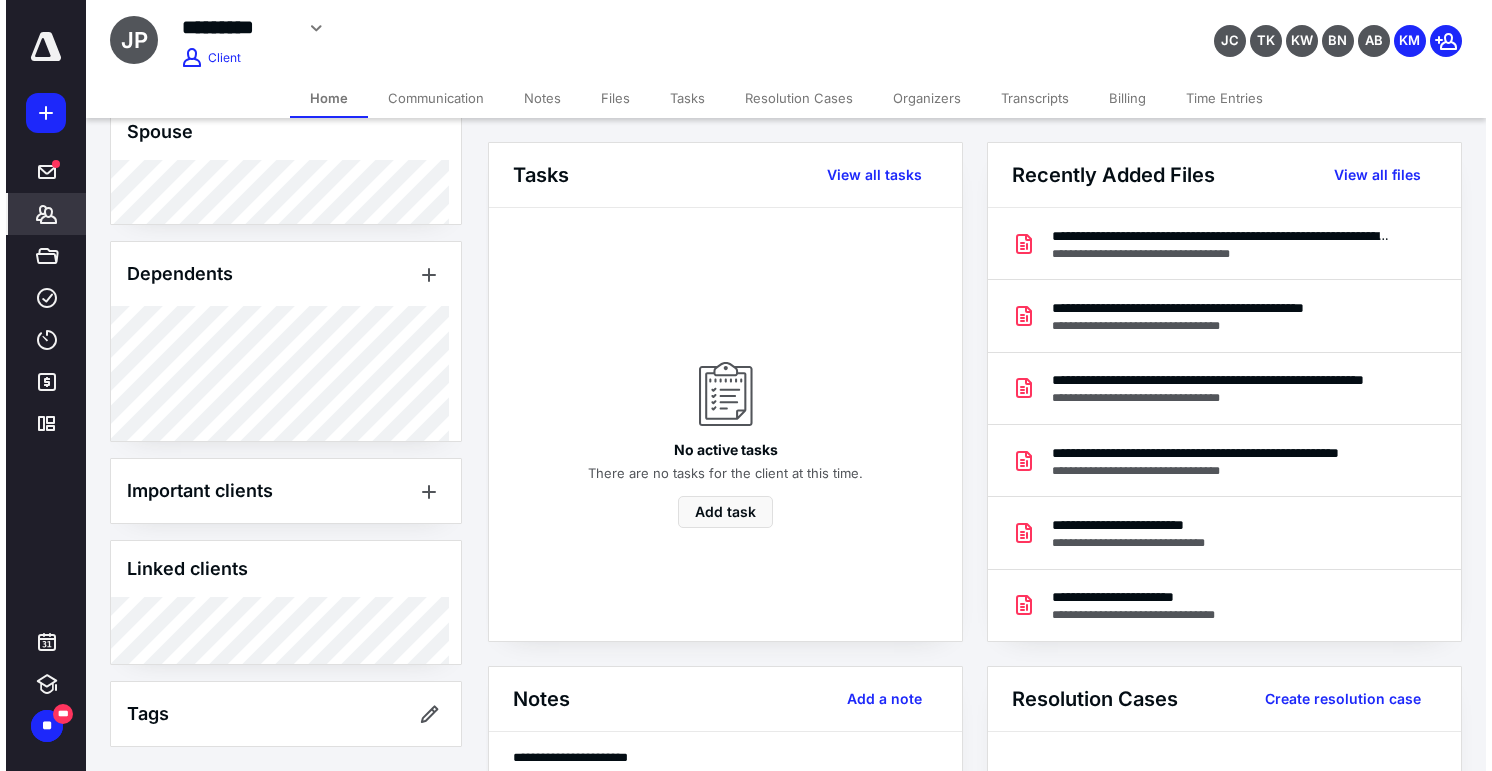 scroll, scrollTop: 785, scrollLeft: 0, axis: vertical 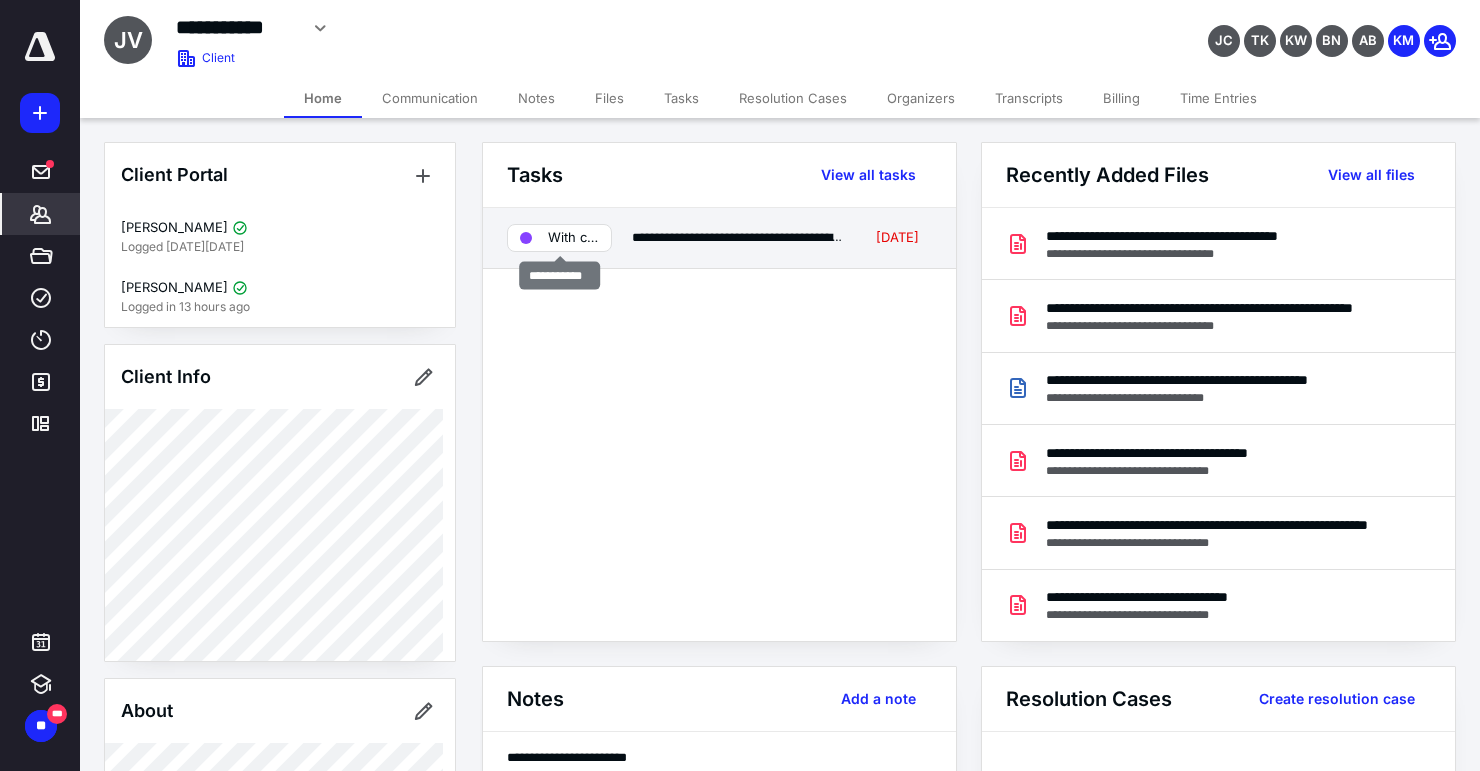 click on "With client" at bounding box center (573, 238) 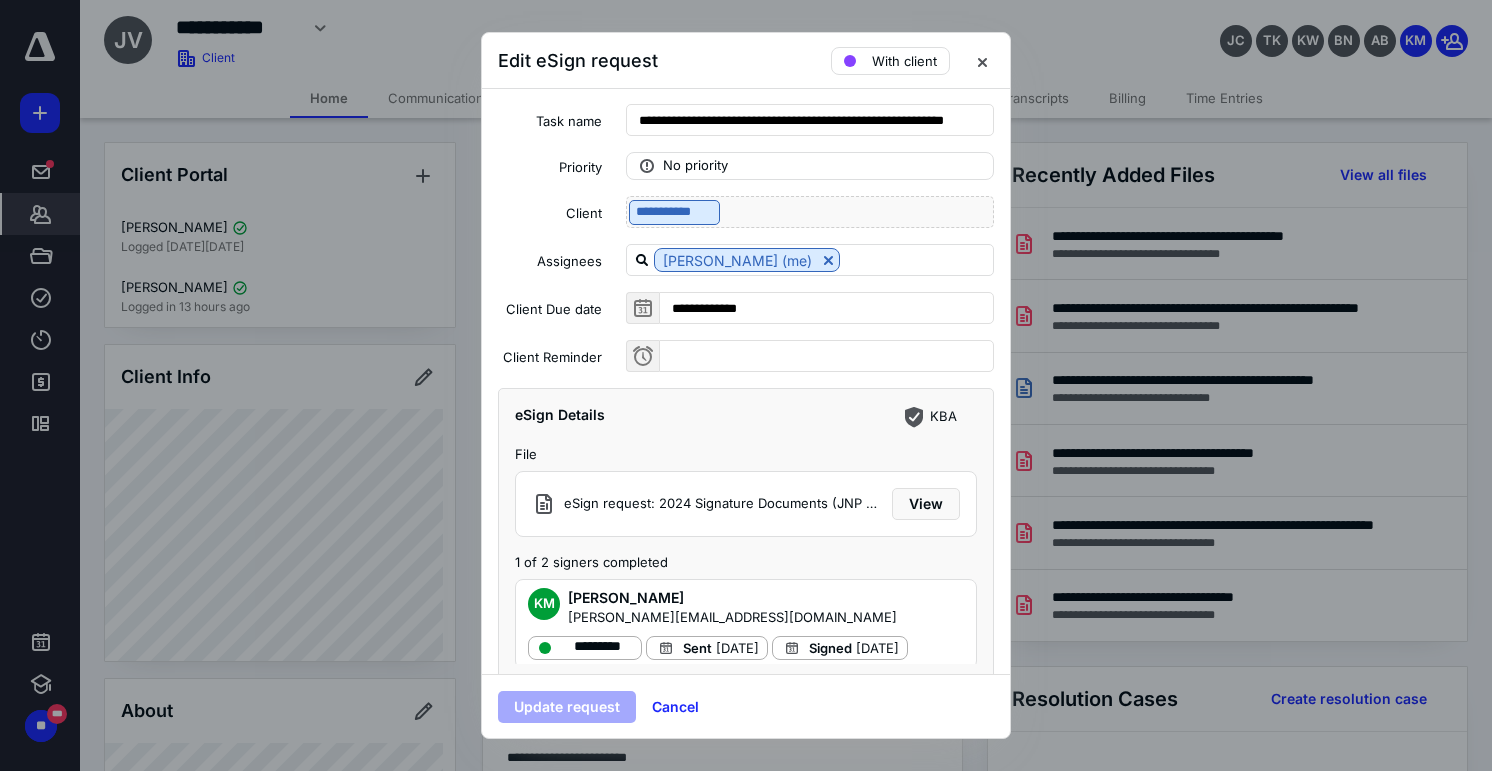 scroll, scrollTop: 64, scrollLeft: 0, axis: vertical 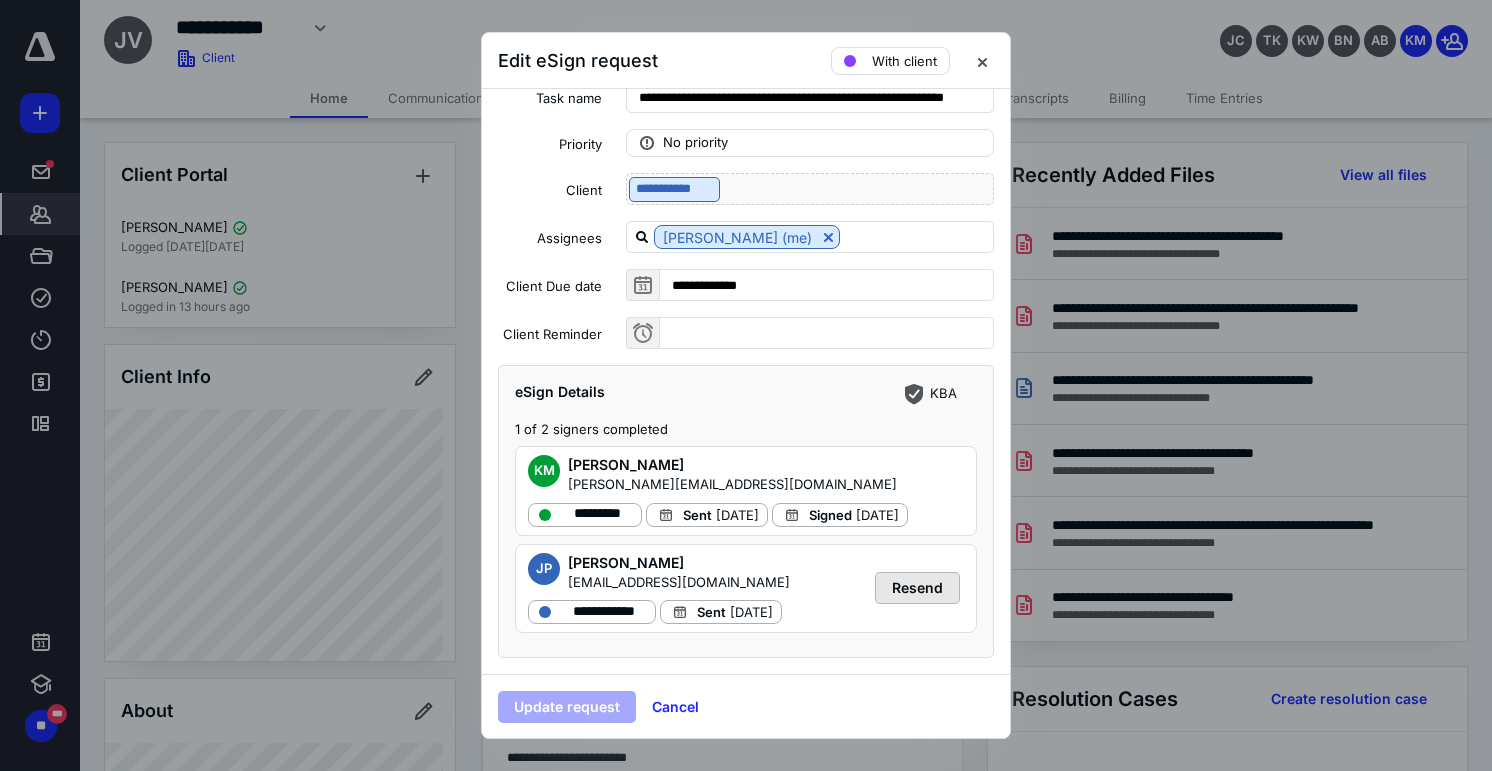 click on "Resend" at bounding box center [917, 588] 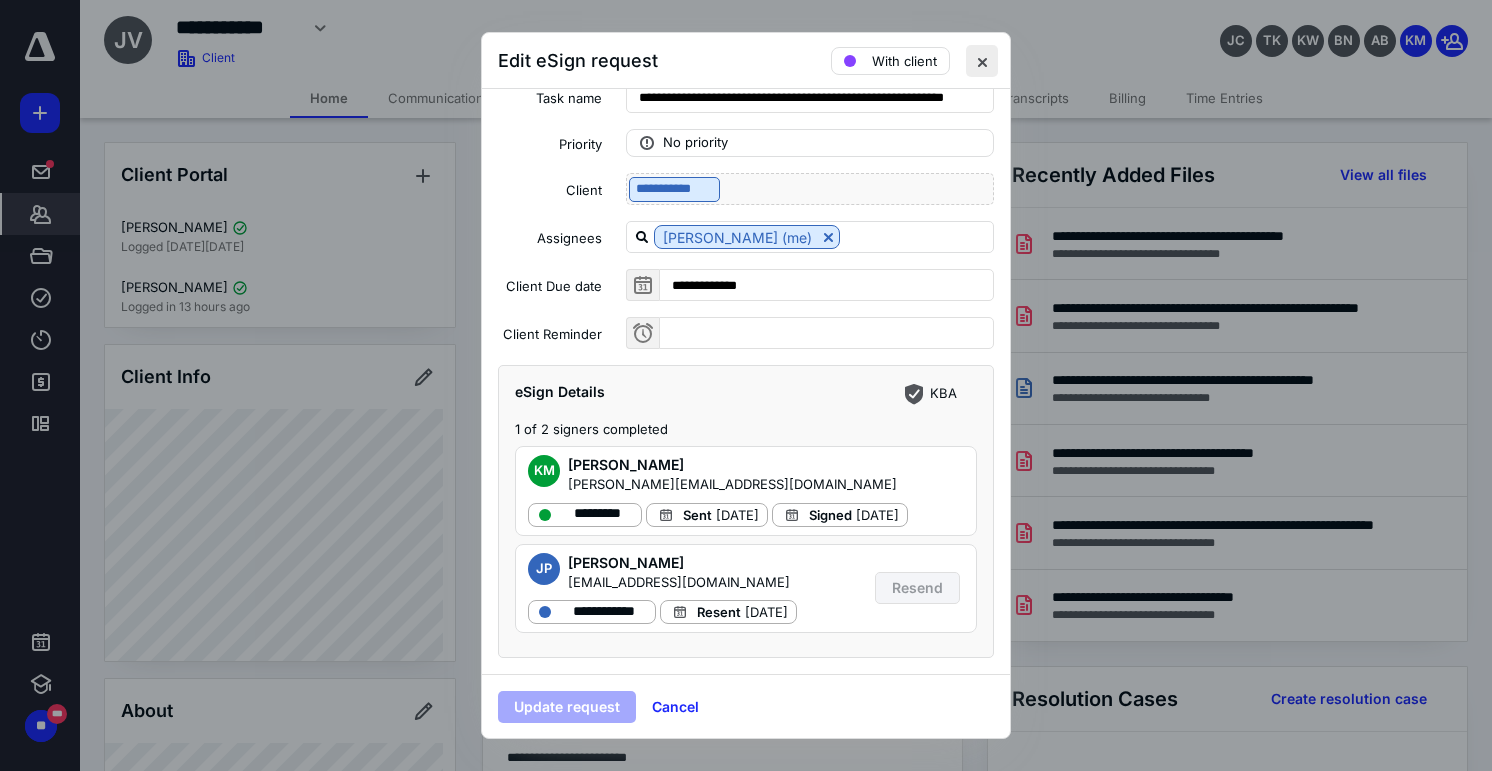 click at bounding box center (982, 61) 